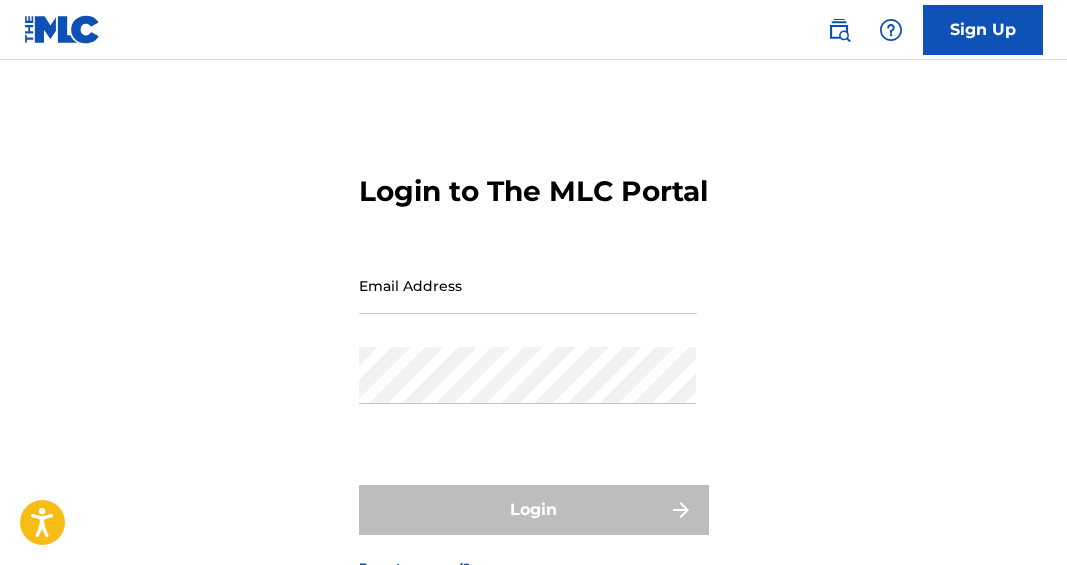 scroll, scrollTop: 0, scrollLeft: 0, axis: both 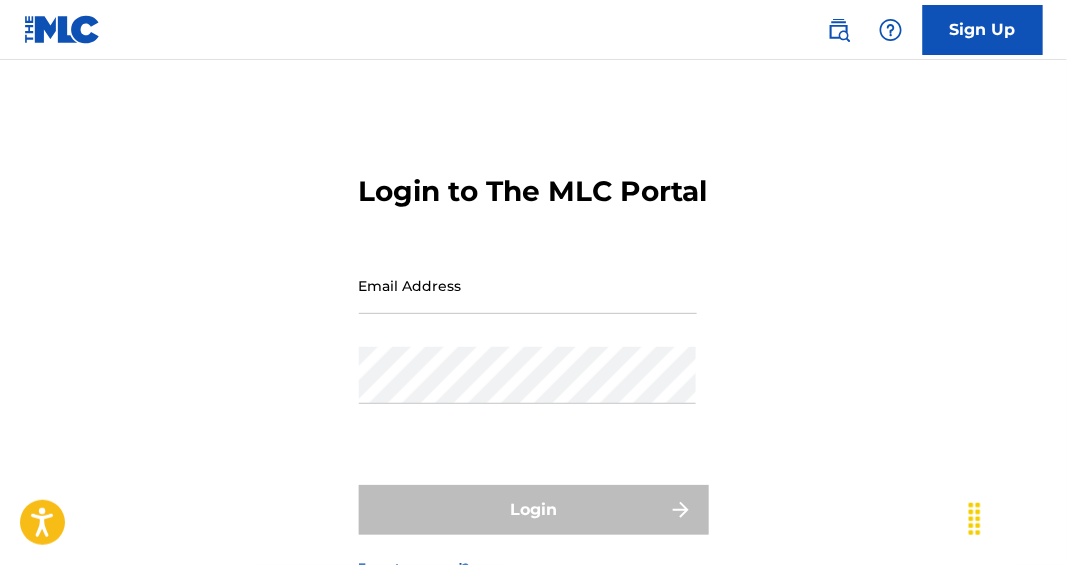 click on "Sign Up" at bounding box center [983, 30] 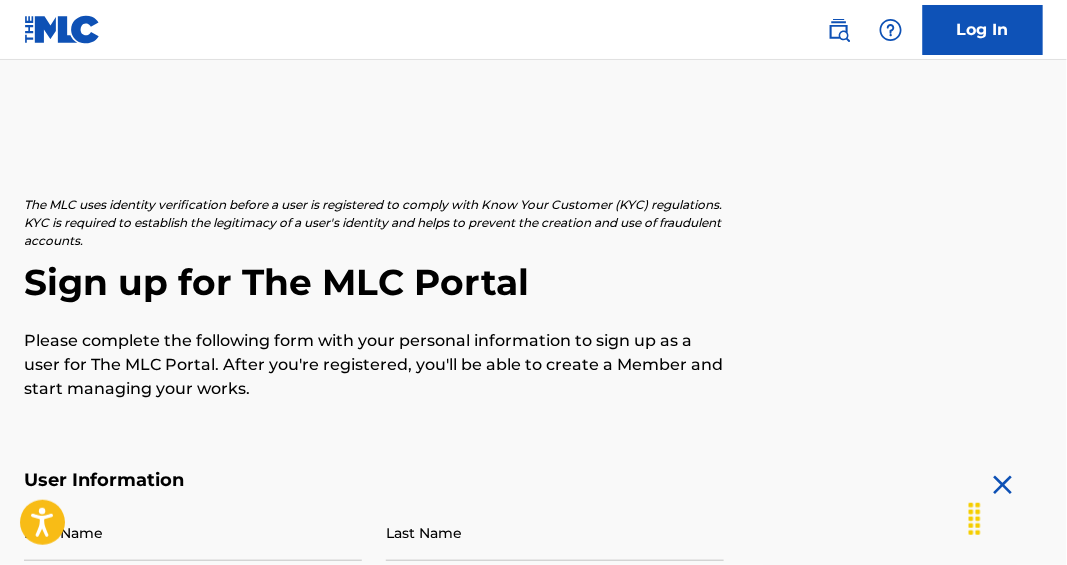 click on "Log In" at bounding box center [983, 30] 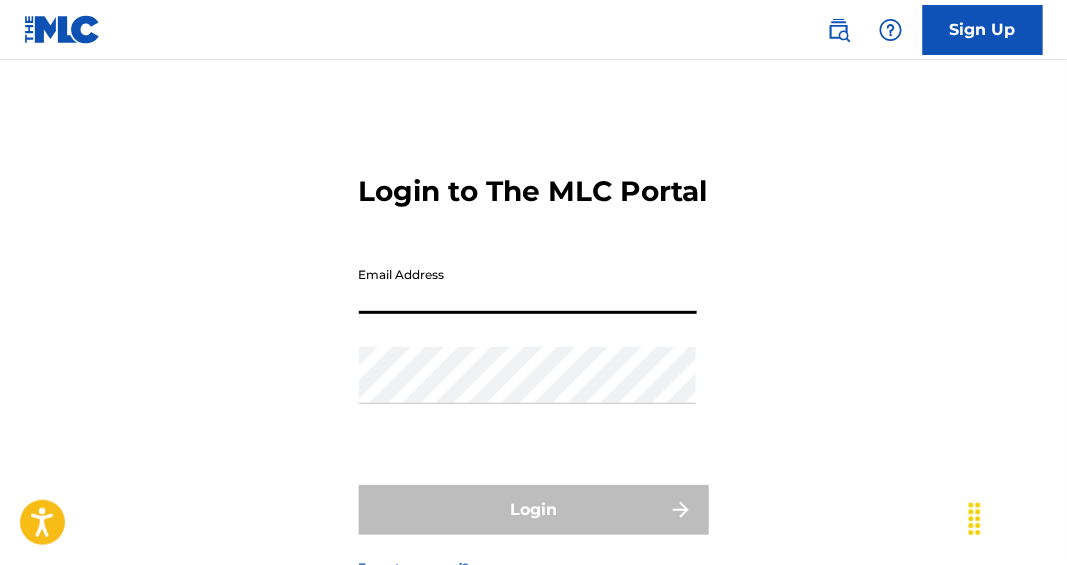 click on "Email Address" at bounding box center [528, 285] 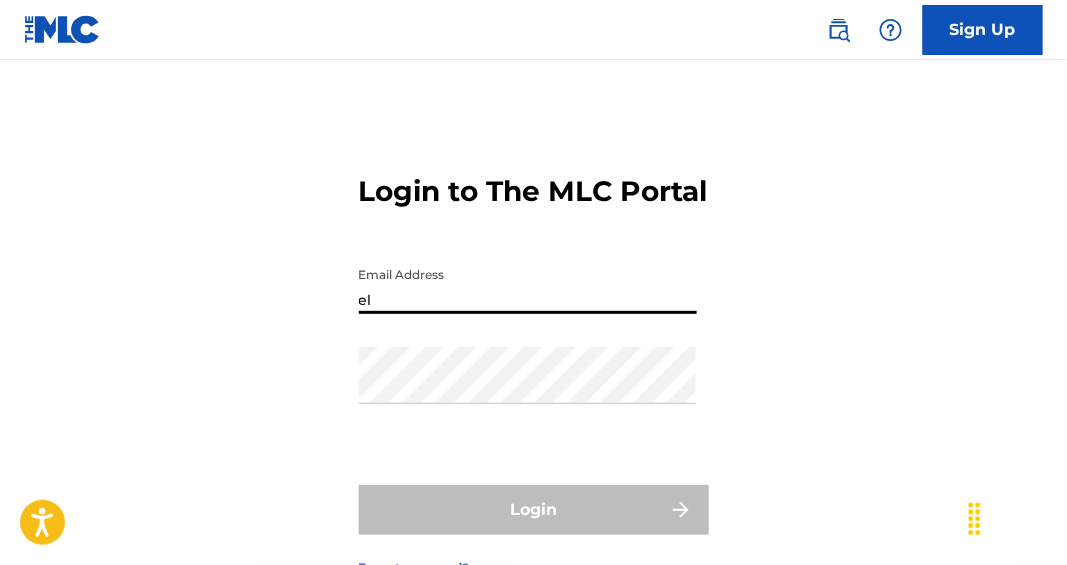 type on "e" 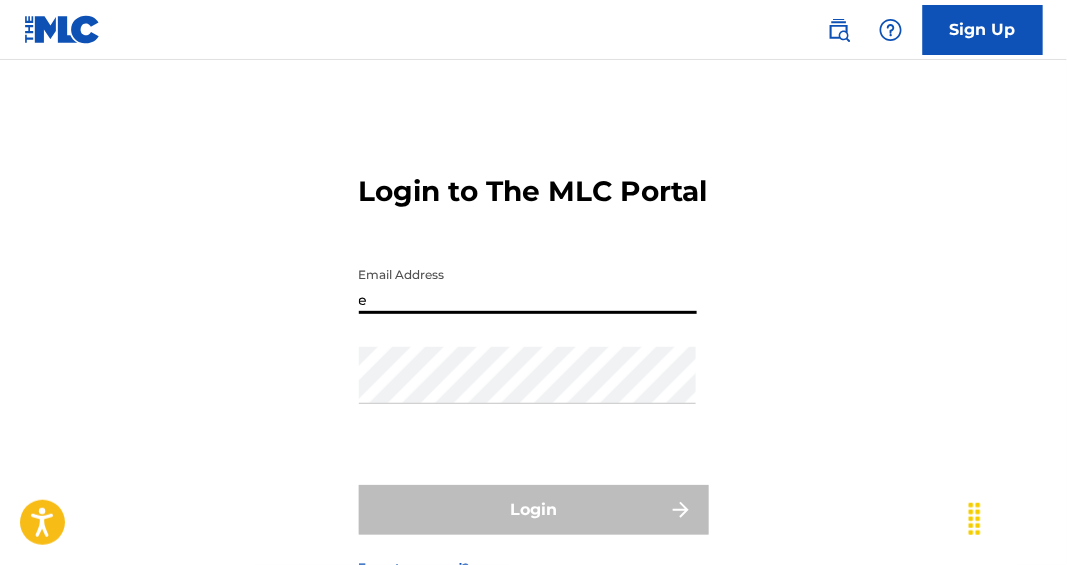 type 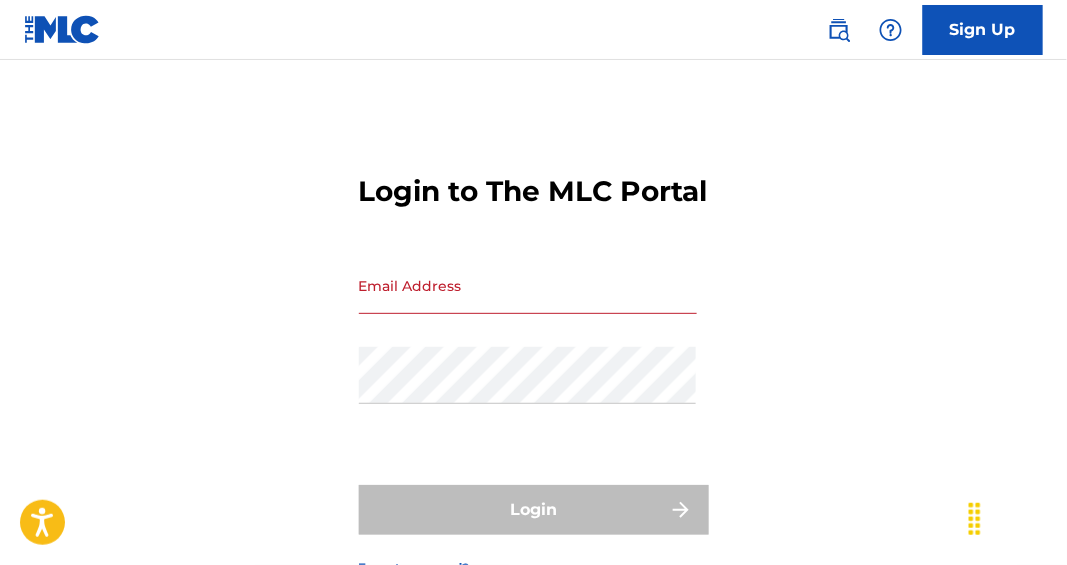 click on "Sign Up" at bounding box center [983, 30] 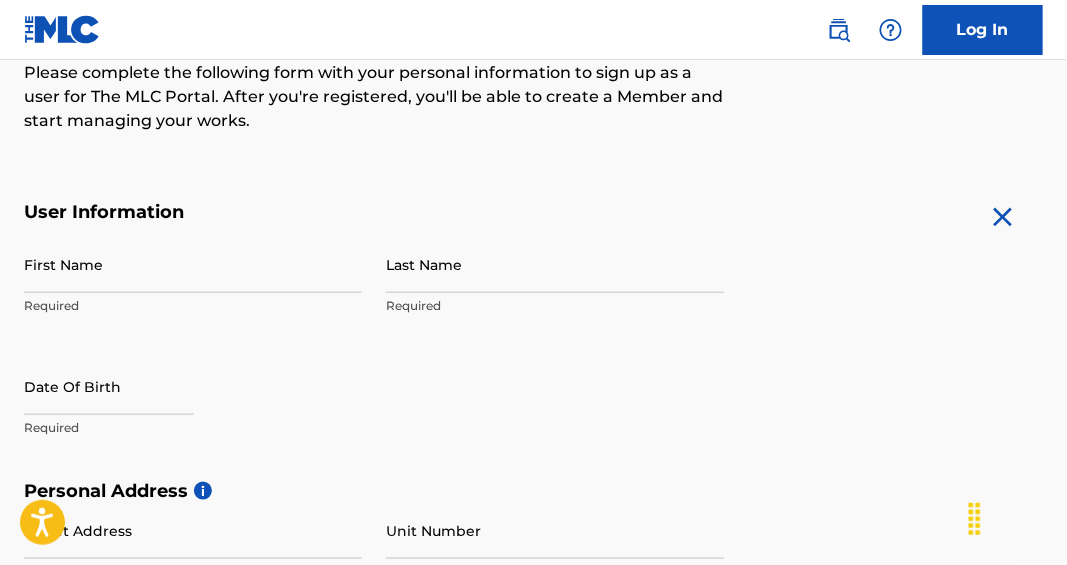 scroll, scrollTop: 272, scrollLeft: 0, axis: vertical 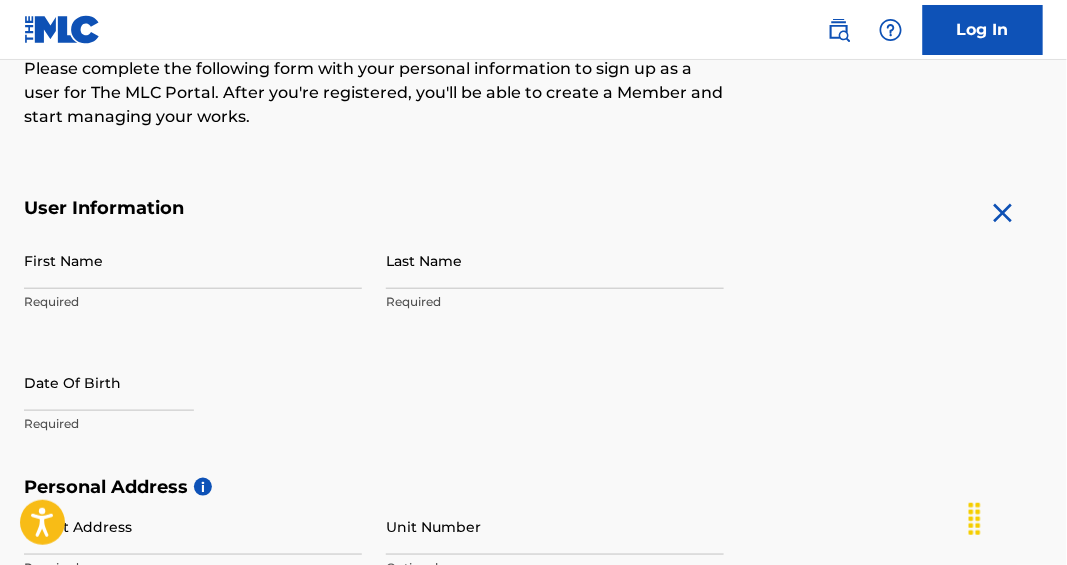 click on "First Name" at bounding box center [193, 260] 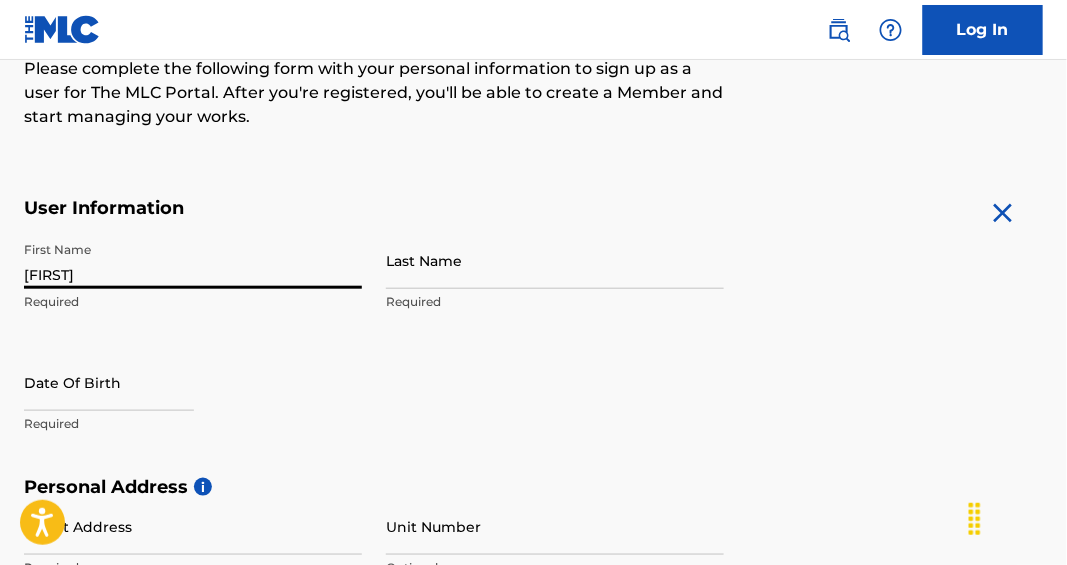 type on "[FIRST]" 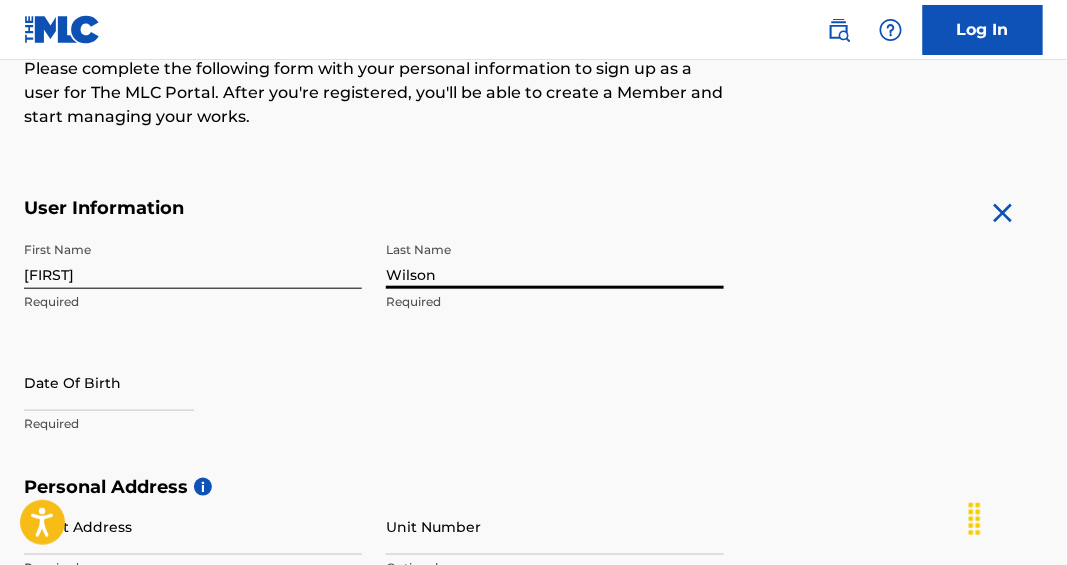 type on "Wilson" 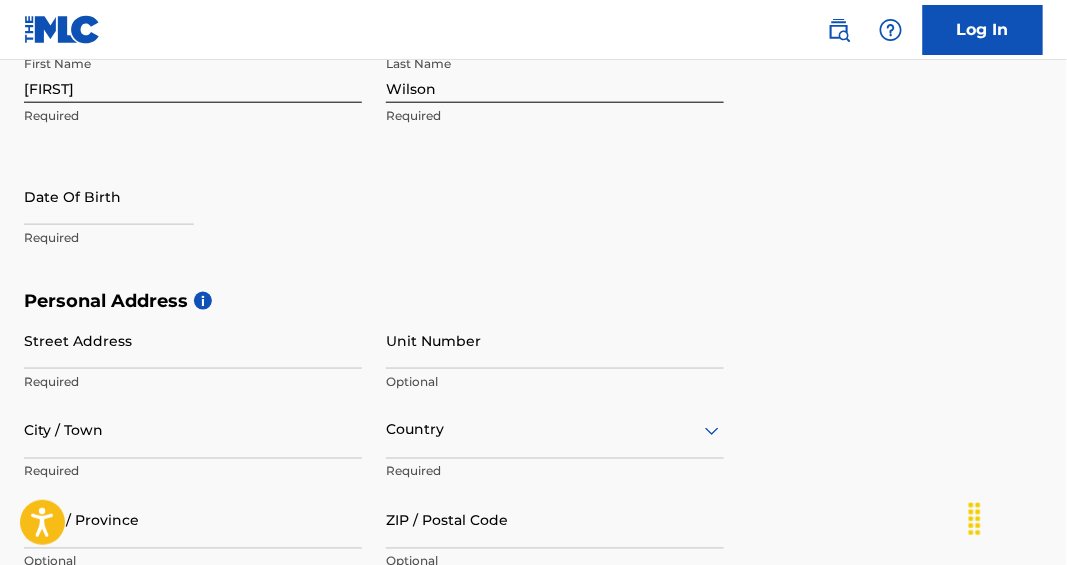 scroll, scrollTop: 466, scrollLeft: 0, axis: vertical 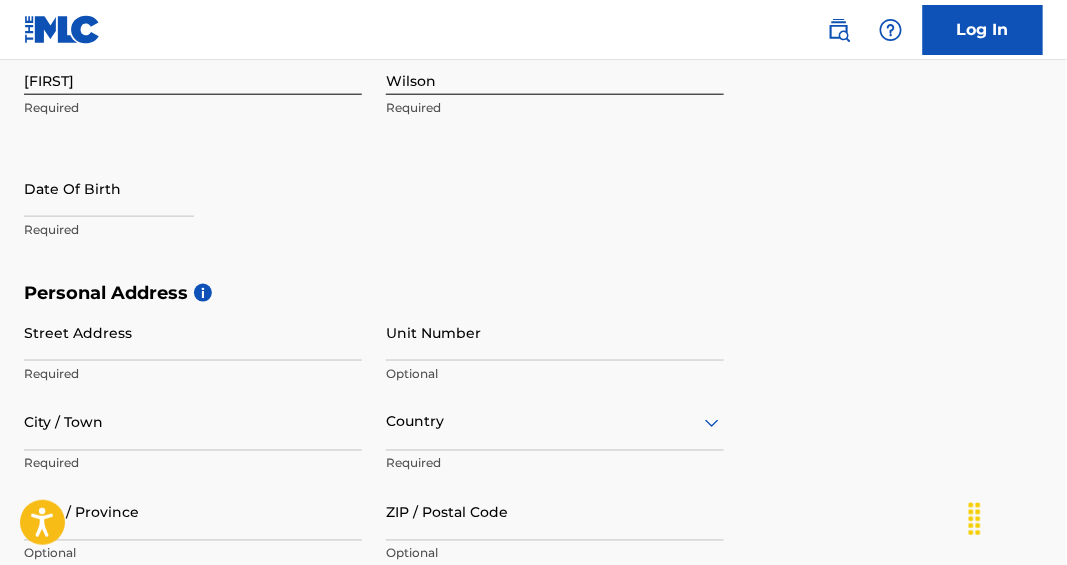click on "Required" at bounding box center [193, 230] 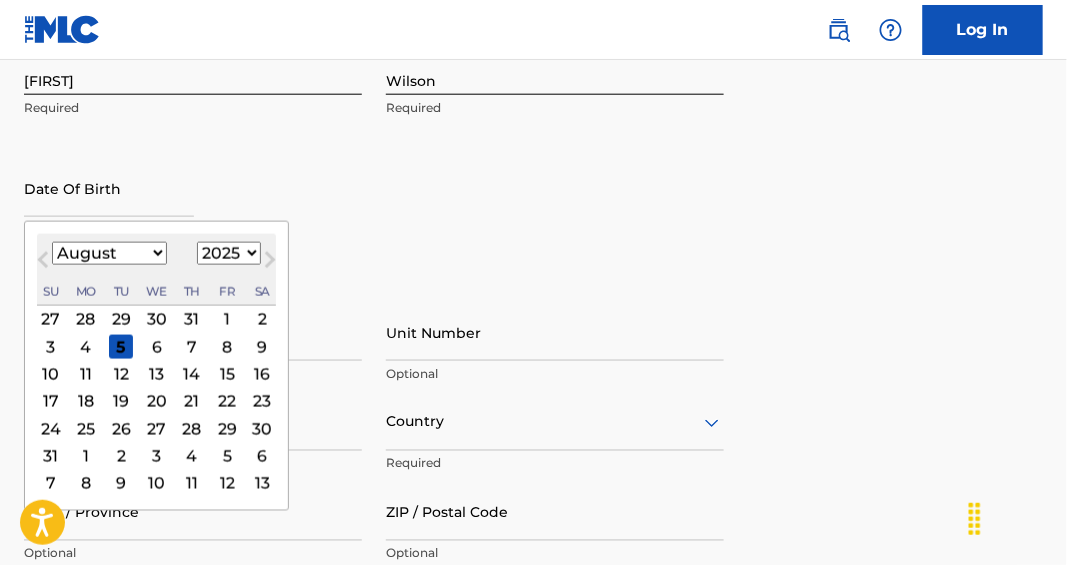 click at bounding box center (109, 188) 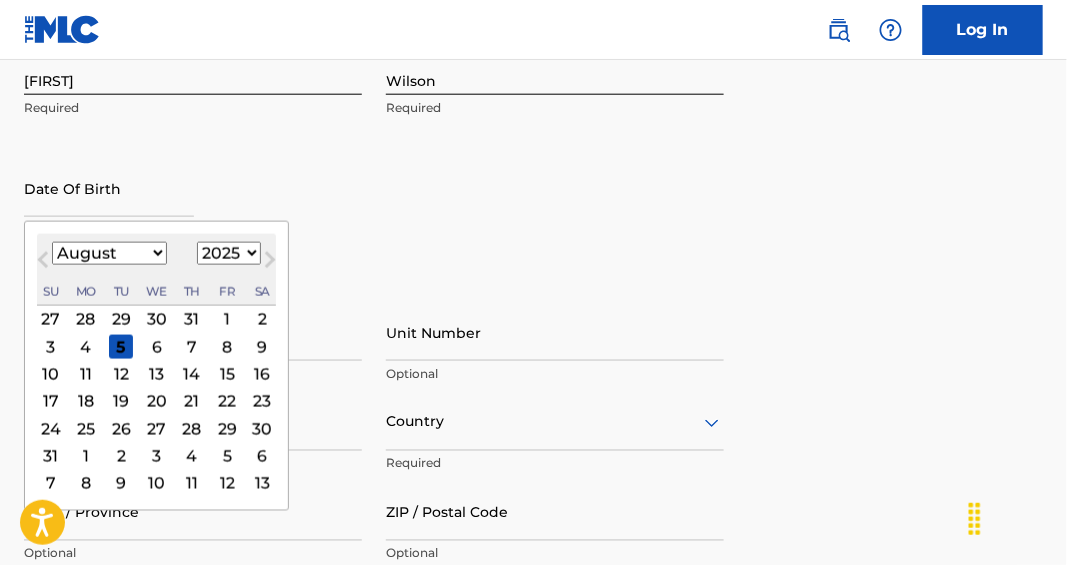 select on "3" 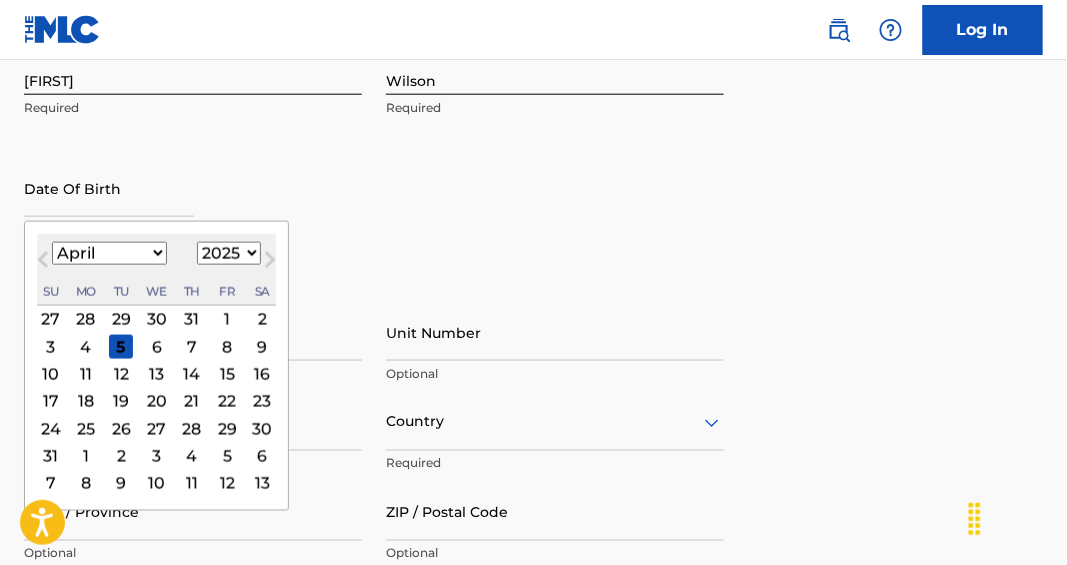 click on "January February March April May June July August September October November December" at bounding box center (109, 253) 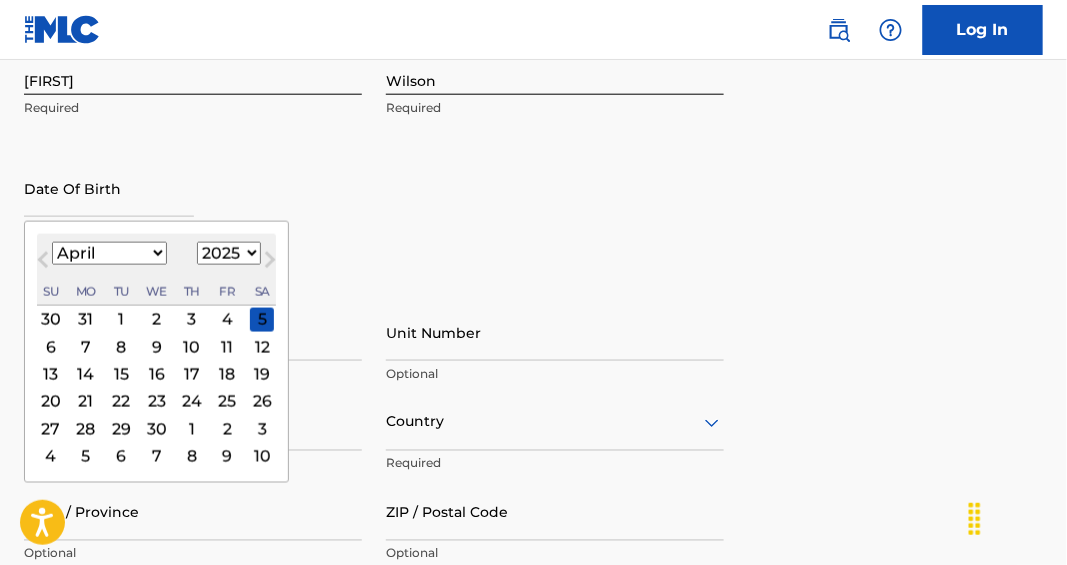 click on "1899 1900 1901 1902 1903 1904 1905 1906 1907 1908 1909 1910 1911 1912 1913 1914 1915 1916 1917 1918 1919 1920 1921 1922 1923 1924 1925 1926 1927 1928 1929 1930 1931 1932 1933 1934 1935 1936 1937 1938 1939 1940 1941 1942 1943 1944 1945 1946 1947 1948 1949 1950 1951 1952 1953 1954 1955 1956 1957 1958 1959 1960 1961 1962 1963 1964 1965 1966 1967 1968 1969 1970 1971 1972 1973 1974 1975 1976 1977 1978 1979 1980 1981 1982 1983 1984 1985 1986 1987 1988 1989 1990 1991 1992 1993 1994 1995 1996 1997 1998 1999 2000 2001 2002 2003 2004 2005 2006 2007 2008 2009 2010 2011 2012 2013 2014 2015 2016 2017 2018 2019 2020 2021 2022 2023 2024 2025 2026 2027 2028 2029 2030 2031 2032 2033 2034 2035 2036 2037 2038 2039 2040 2041 2042 2043 2044 2045 2046 2047 2048 2049 2050 2051 2052 2053 2054 2055 2056 2057 2058 2059 2060 2061 2062 2063 2064 2065 2066 2067 2068 2069 2070 2071 2072 2073 2074 2075 2076 2077 2078 2079 2080 2081 2082 2083 2084 2085 2086 2087 2088 2089 2090 2091 2092 2093 2094 2095 2096 2097 2098 2099 2100" at bounding box center (229, 253) 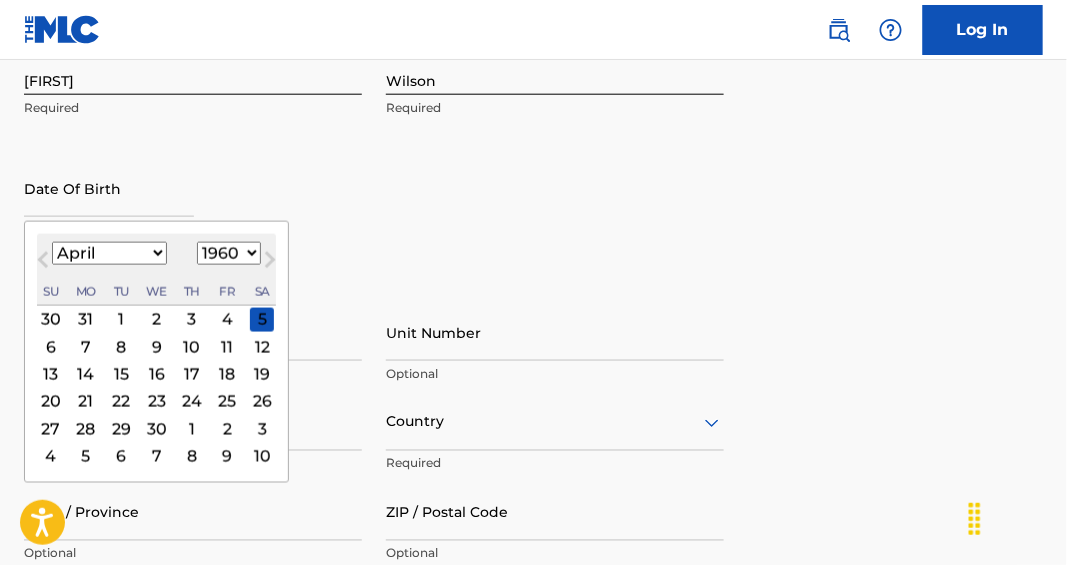 click on "1899 1900 1901 1902 1903 1904 1905 1906 1907 1908 1909 1910 1911 1912 1913 1914 1915 1916 1917 1918 1919 1920 1921 1922 1923 1924 1925 1926 1927 1928 1929 1930 1931 1932 1933 1934 1935 1936 1937 1938 1939 1940 1941 1942 1943 1944 1945 1946 1947 1948 1949 1950 1951 1952 1953 1954 1955 1956 1957 1958 1959 1960 1961 1962 1963 1964 1965 1966 1967 1968 1969 1970 1971 1972 1973 1974 1975 1976 1977 1978 1979 1980 1981 1982 1983 1984 1985 1986 1987 1988 1989 1990 1991 1992 1993 1994 1995 1996 1997 1998 1999 2000 2001 2002 2003 2004 2005 2006 2007 2008 2009 2010 2011 2012 2013 2014 2015 2016 2017 2018 2019 2020 2021 2022 2023 2024 2025 2026 2027 2028 2029 2030 2031 2032 2033 2034 2035 2036 2037 2038 2039 2040 2041 2042 2043 2044 2045 2046 2047 2048 2049 2050 2051 2052 2053 2054 2055 2056 2057 2058 2059 2060 2061 2062 2063 2064 2065 2066 2067 2068 2069 2070 2071 2072 2073 2074 2075 2076 2077 2078 2079 2080 2081 2082 2083 2084 2085 2086 2087 2088 2089 2090 2091 2092 2093 2094 2095 2096 2097 2098 2099 2100" at bounding box center (229, 253) 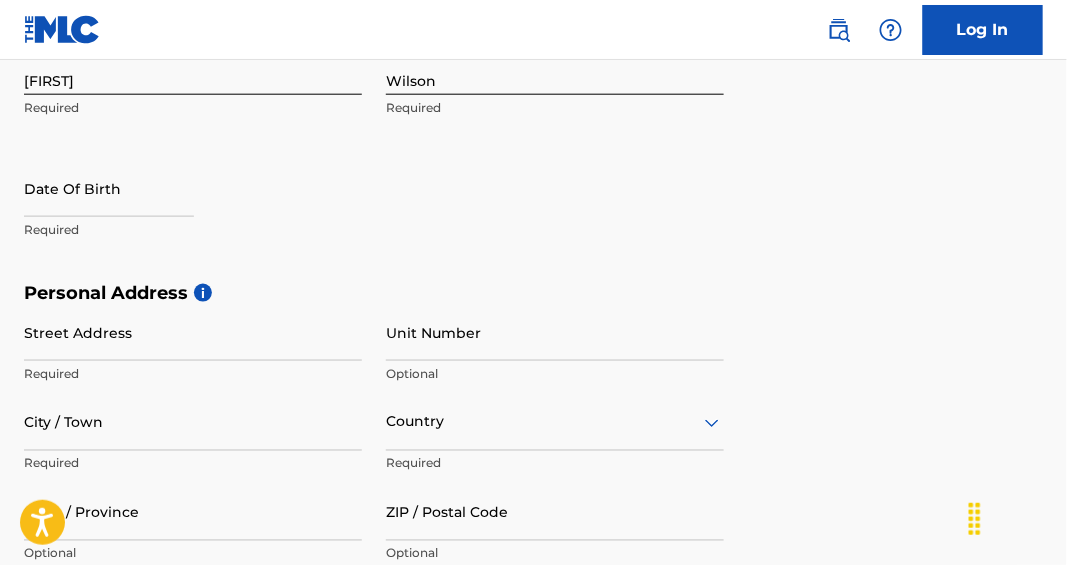 select on "7" 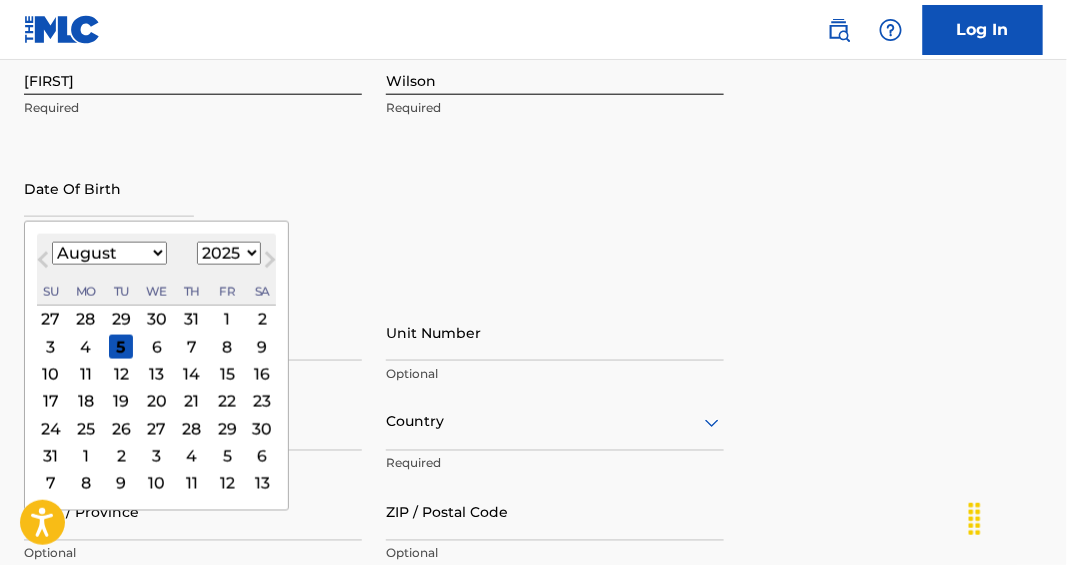 click at bounding box center [109, 188] 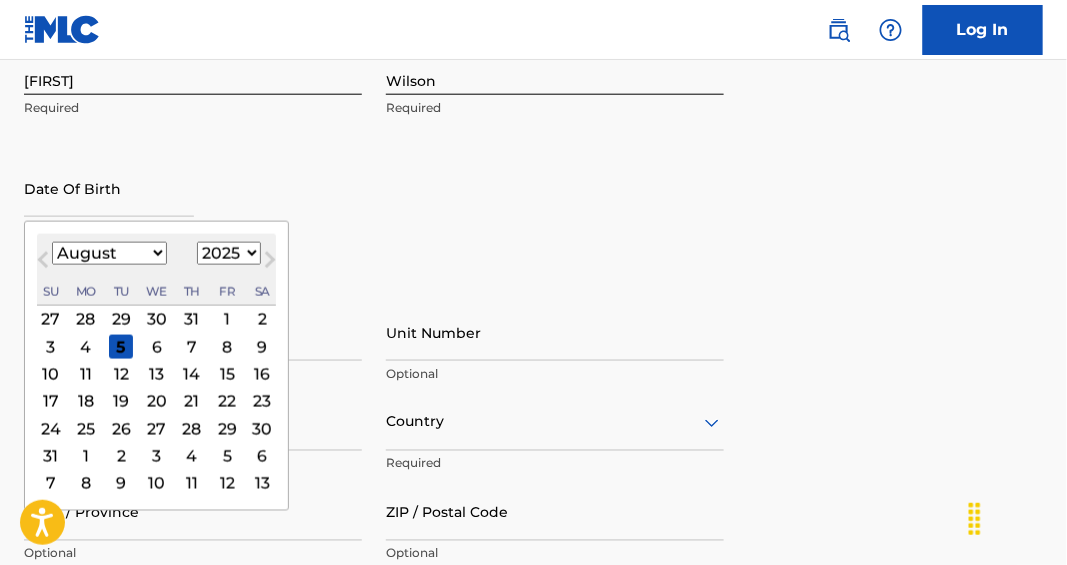 select on "3" 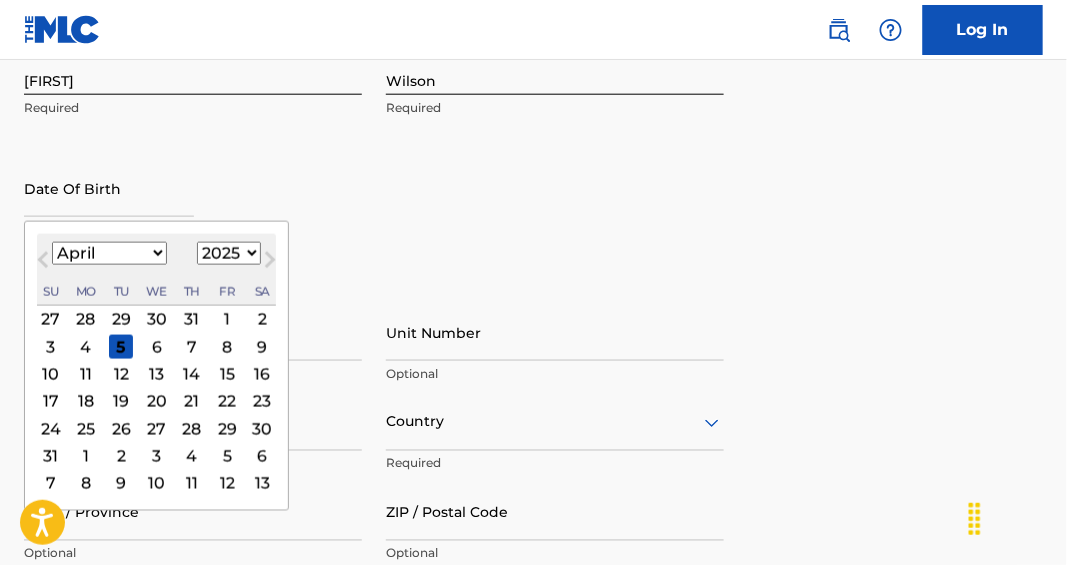 click on "January February March April May June July August September October November December" at bounding box center [109, 253] 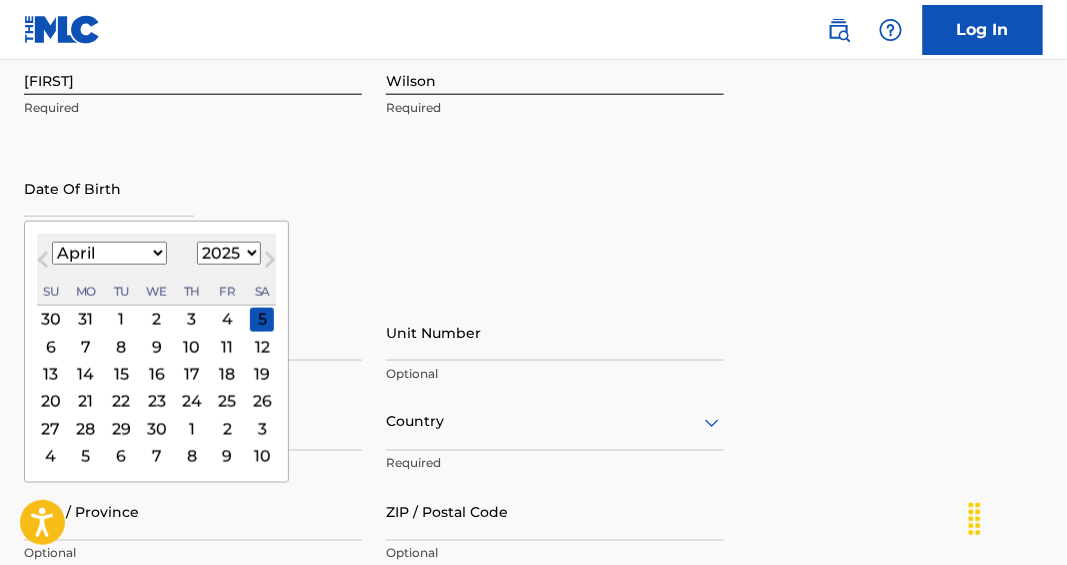 click on "10" at bounding box center [192, 347] 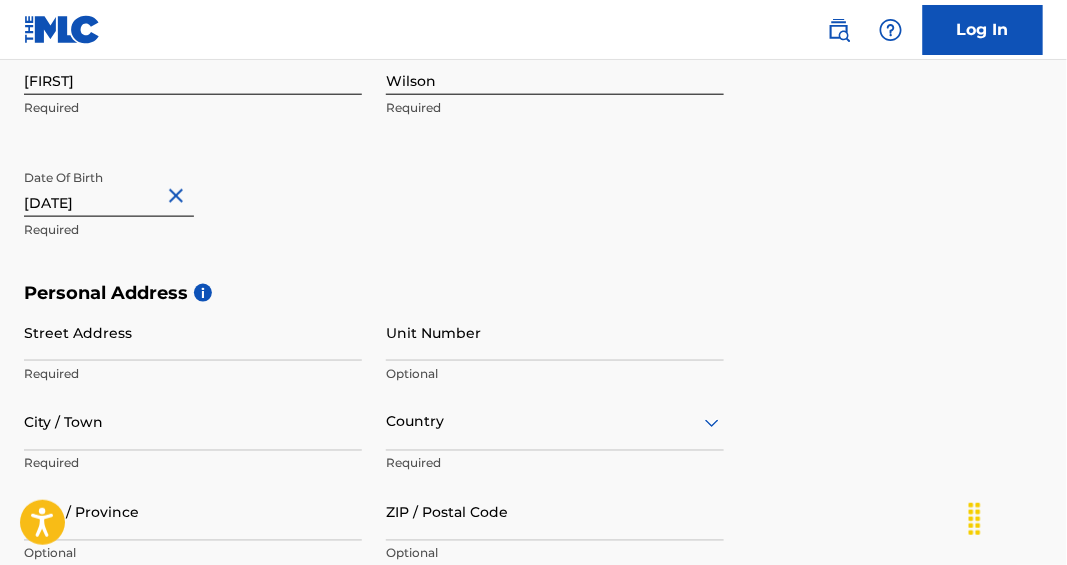 type on "[DATE]" 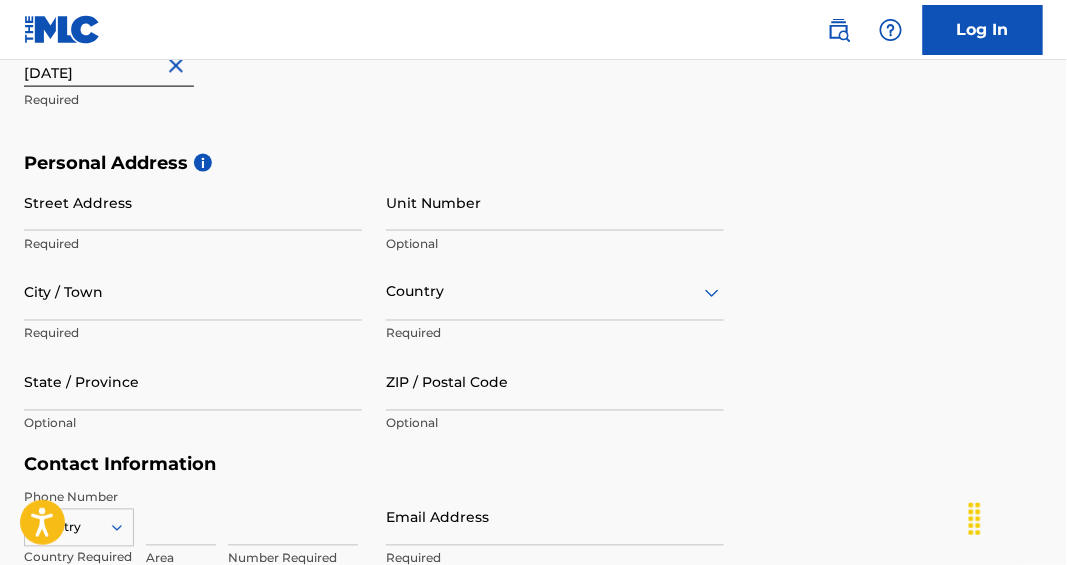 scroll, scrollTop: 608, scrollLeft: 0, axis: vertical 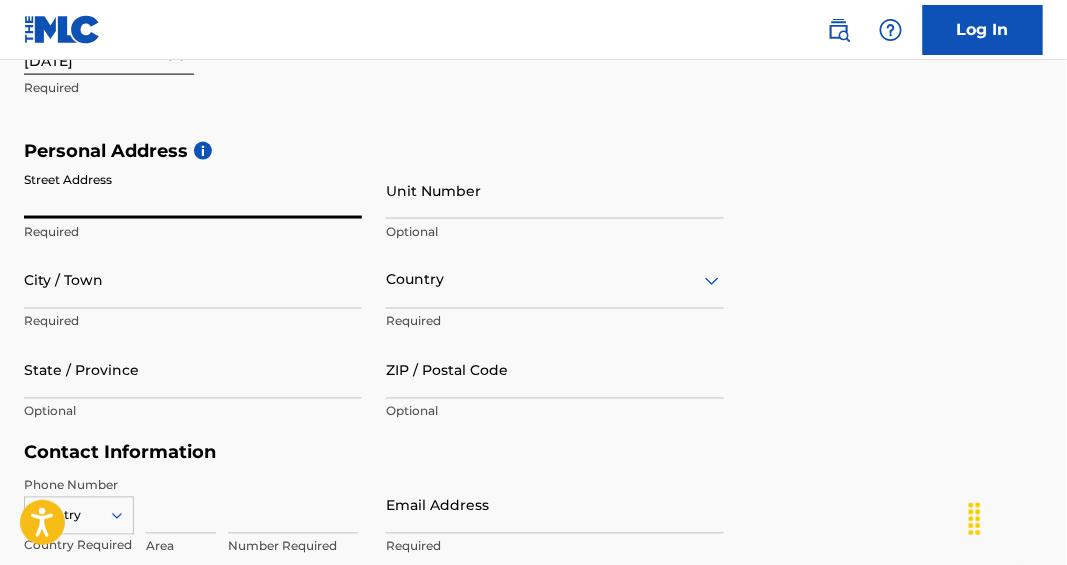 click on "Street Address" at bounding box center (193, 190) 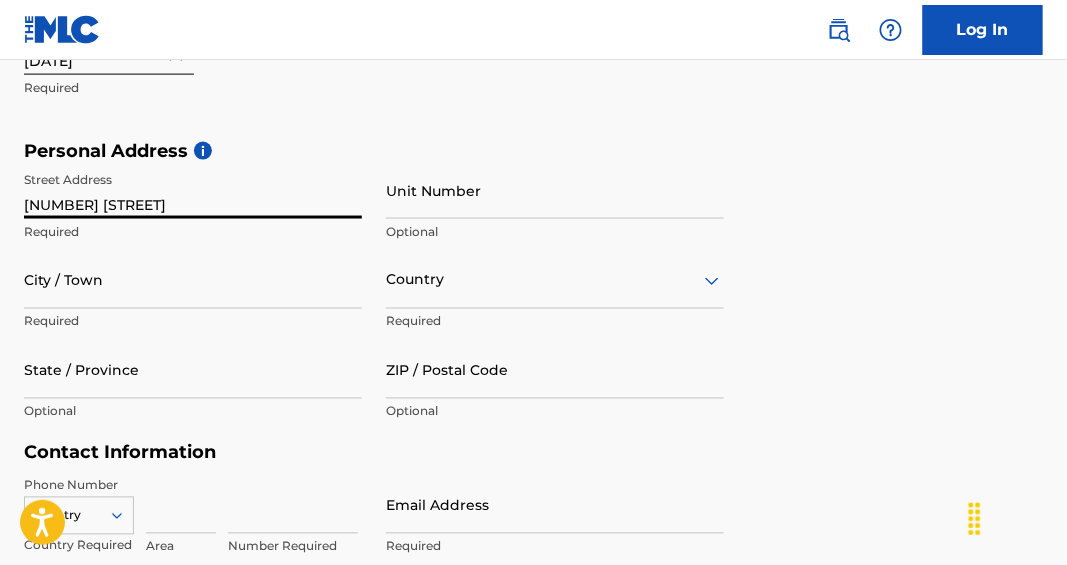type on "[NUMBER] [STREET]" 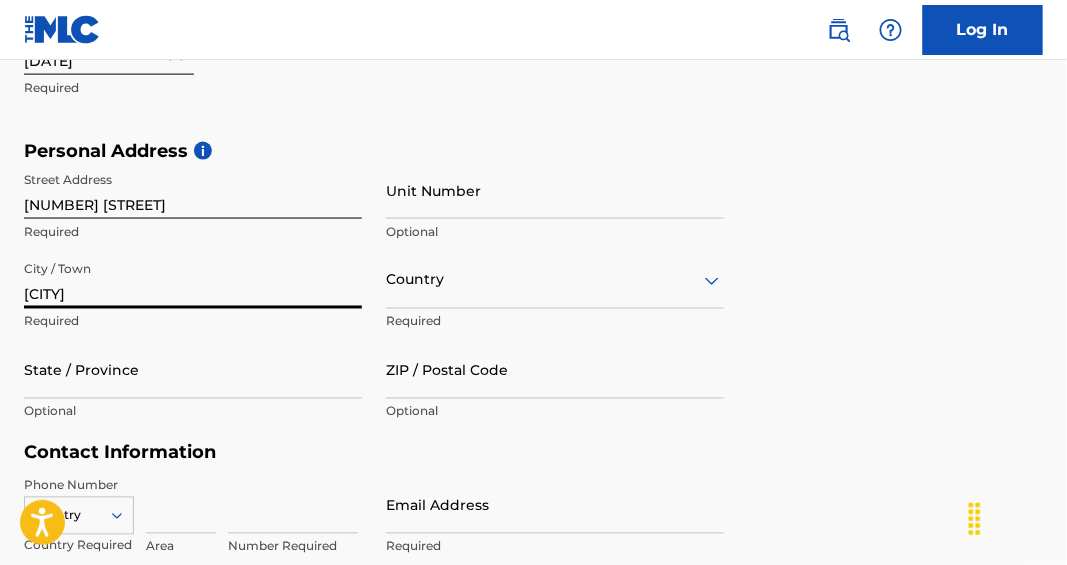 type on "[CITY]" 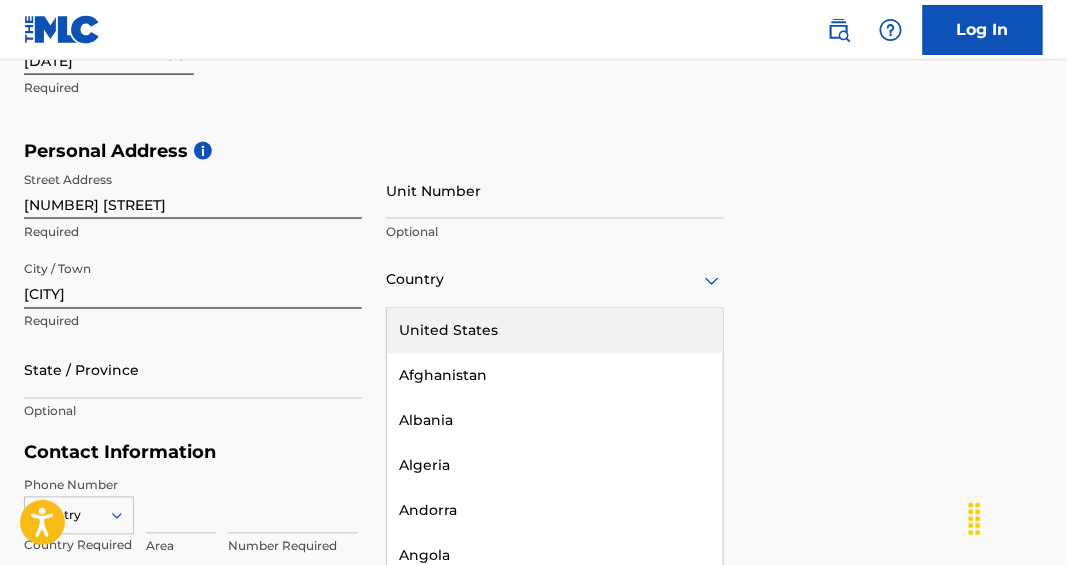 scroll, scrollTop: 652, scrollLeft: 0, axis: vertical 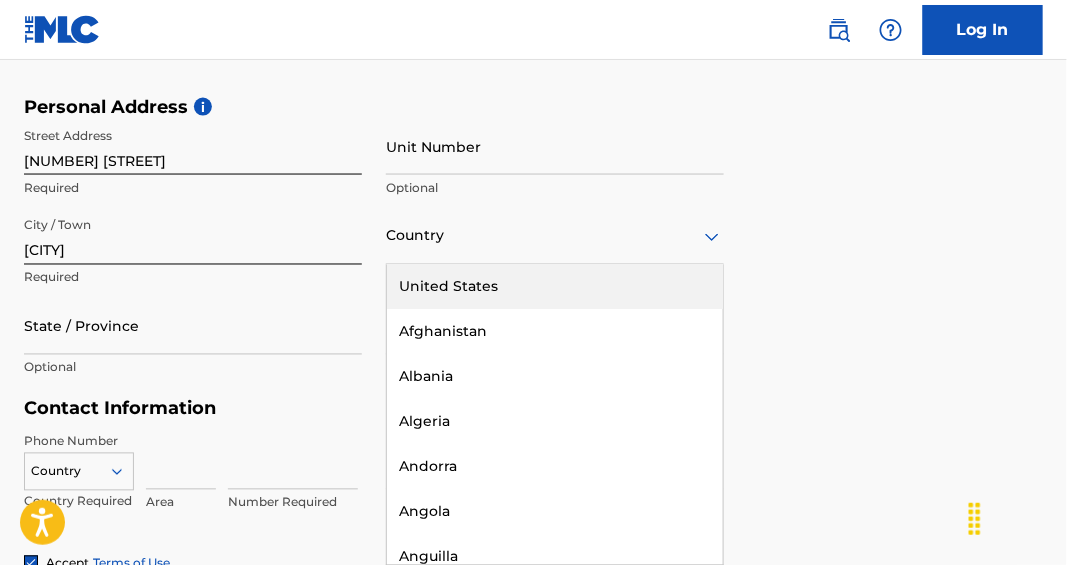 click on "223 results available. Use Up and Down to choose options, press Enter to select the currently focused option, press Escape to exit the menu, press Tab to select the option and exit the menu. Country United States Afghanistan Albania Algeria Andorra Angola Anguilla Antigua and Barbuda Argentina Armenia Aruba Australia Austria Azerbaijan Bahamas Bahrain Bangladesh Barbados Belarus Belgium Belize Benin Bermuda Bhutan Bolivia Bosnia and Herzegovina Botswana Brazil Brunei Darussalam Bulgaria Burkina Faso Burundi Cambodia Cameroon Canada Cape Verde Cayman Islands Central African Republic Chad Chile China Colombia Comoros Congo Congo, the Democratic Republic of the Cook Islands Costa Rica Cote D'Ivoire Croatia Cuba Cyprus Czech Republic Denmark Djibouti Dominica Dominican Republic Ecuador Egypt El Salvador Equatorial Guinea Eritrea Estonia Ethiopia Falkland Islands (Malvinas) Faroe Islands Fiji Finland France French Guiana French Polynesia Gabon Gambia Georgia Germany Ghana Gibraltar Greece Greenland Grenada Guinea" at bounding box center (555, 236) 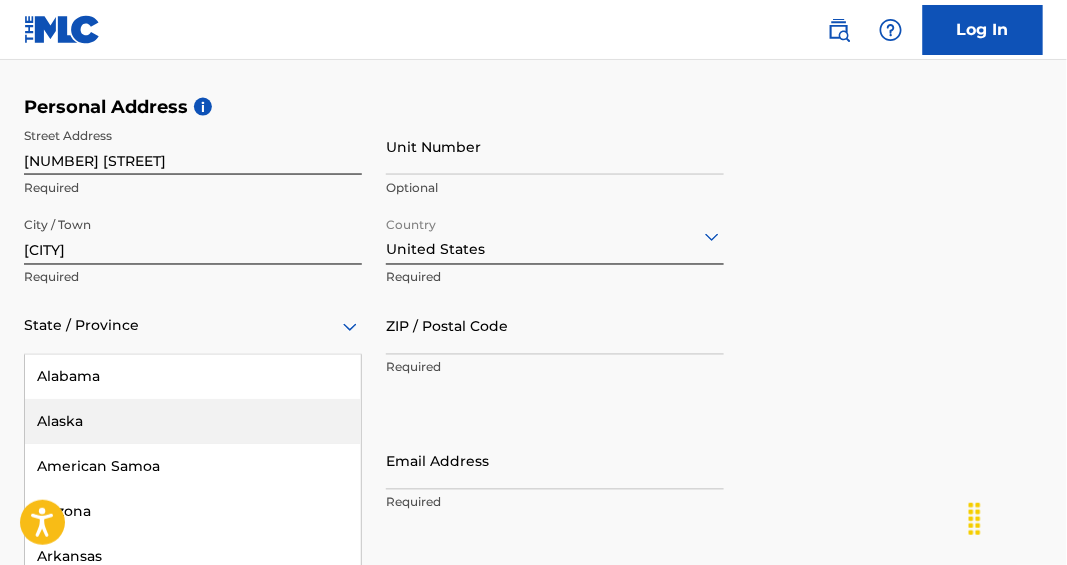 scroll, scrollTop: 742, scrollLeft: 0, axis: vertical 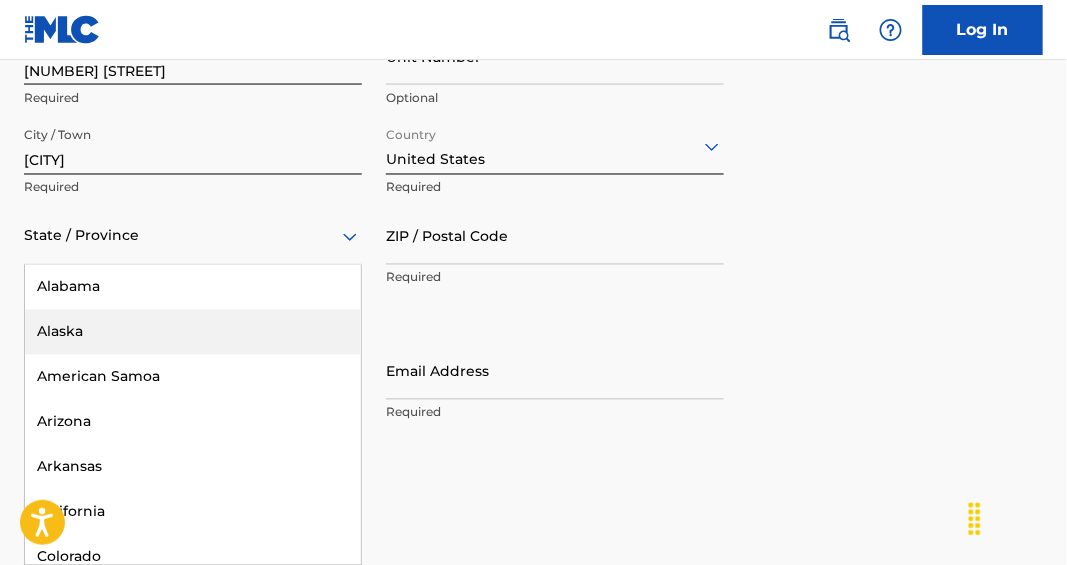 click on "57 results available. Use Up and Down to choose options, press Enter to select the currently focused option, press Escape to exit the menu, press Tab to select the option and exit the menu. State / Province Alabama Alaska American Samoa Arizona Arkansas California Colorado Connecticut Delaware District of Columbia Florida Georgia Guam Hawaii Idaho Illinois Indiana Iowa Kansas Kentucky Louisiana Maine Maryland Massachusetts Michigan Minnesota Mississippi Missouri Montana Nebraska Nevada New Hampshire New Jersey New Mexico New York North Carolina North Dakota Northern Mariana Islands Ohio Oklahoma Oregon Pennsylvania Puerto Rico Puerto Rico Rhode Island South Carolina South Dakota Tennessee Texas Utah Vermont Virgin Islands, U.S. Virginia Washington West Virginia Wisconsin Wyoming" at bounding box center (193, 236) 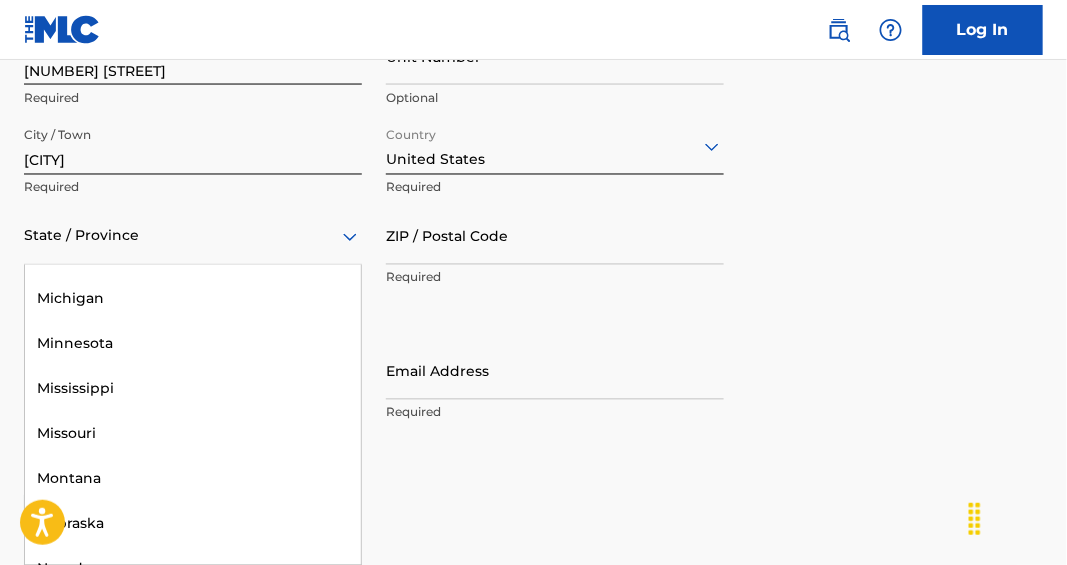 scroll, scrollTop: 1063, scrollLeft: 0, axis: vertical 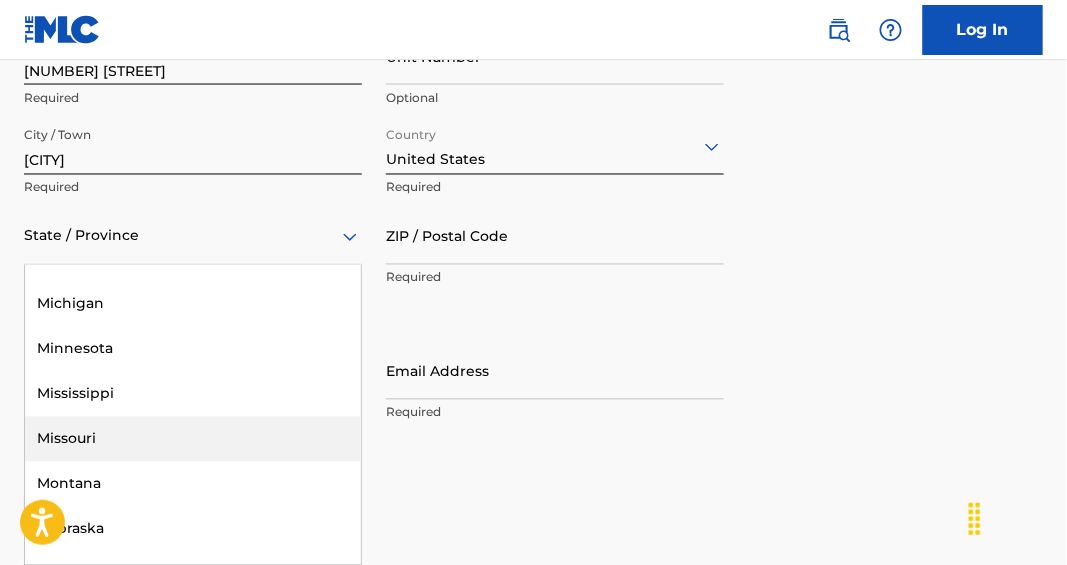 click on "Missouri" at bounding box center [193, 439] 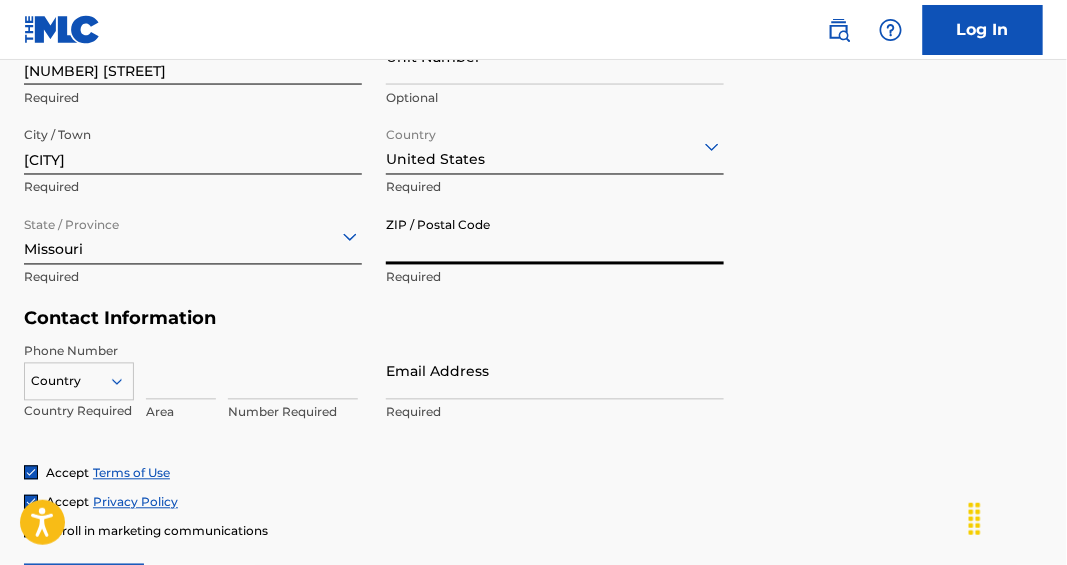 click on "ZIP / Postal Code" at bounding box center [555, 236] 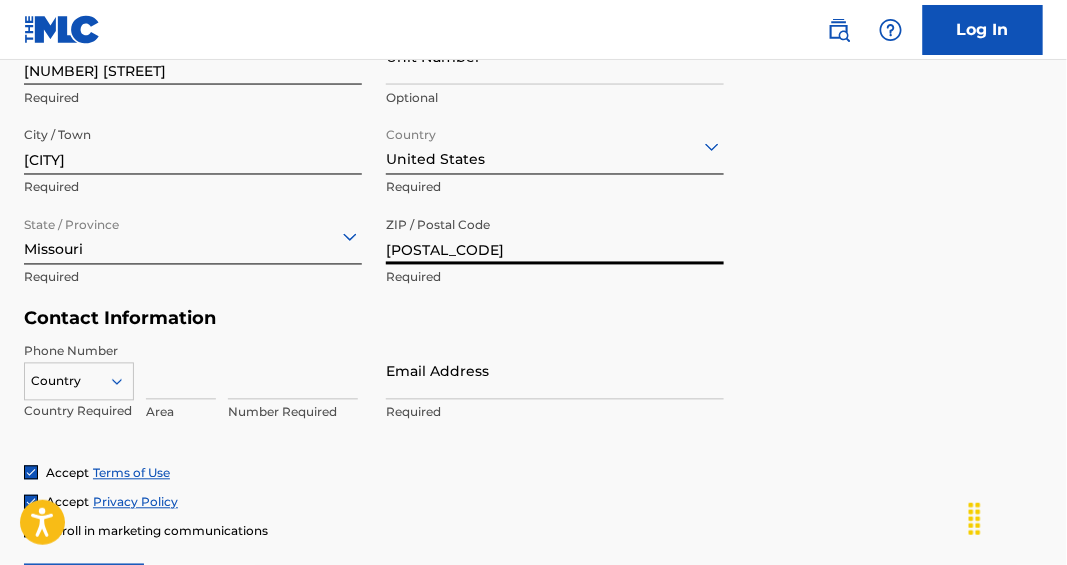 type on "[POSTAL_CODE]" 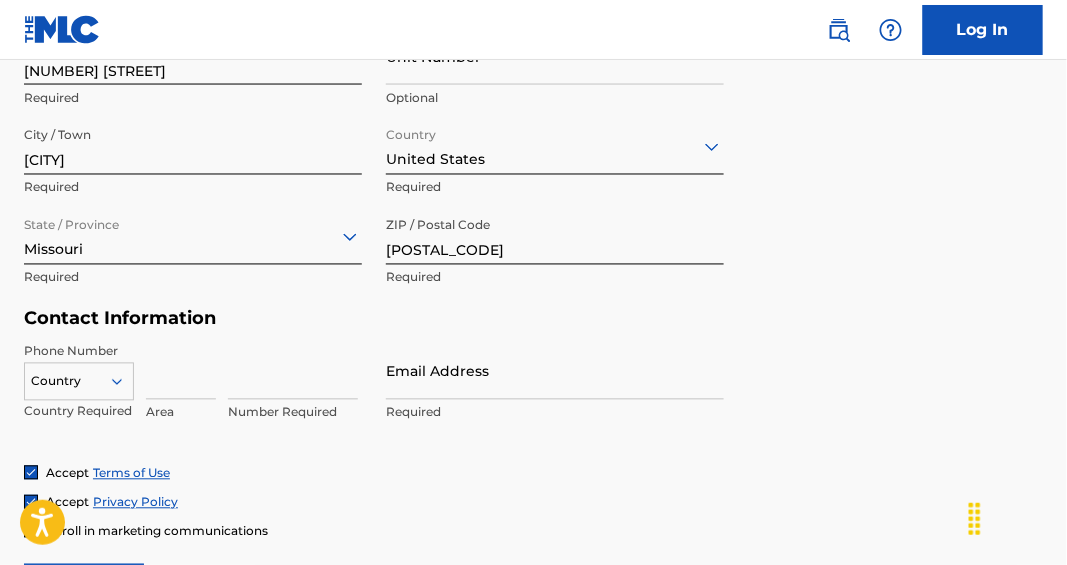 scroll, scrollTop: 869, scrollLeft: 0, axis: vertical 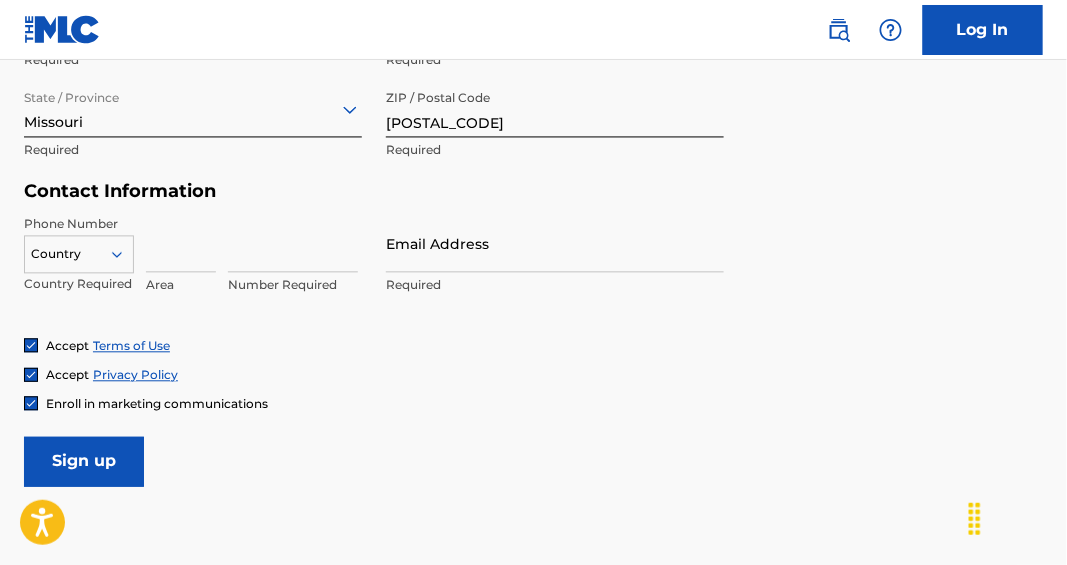 click on "Country" at bounding box center (79, 251) 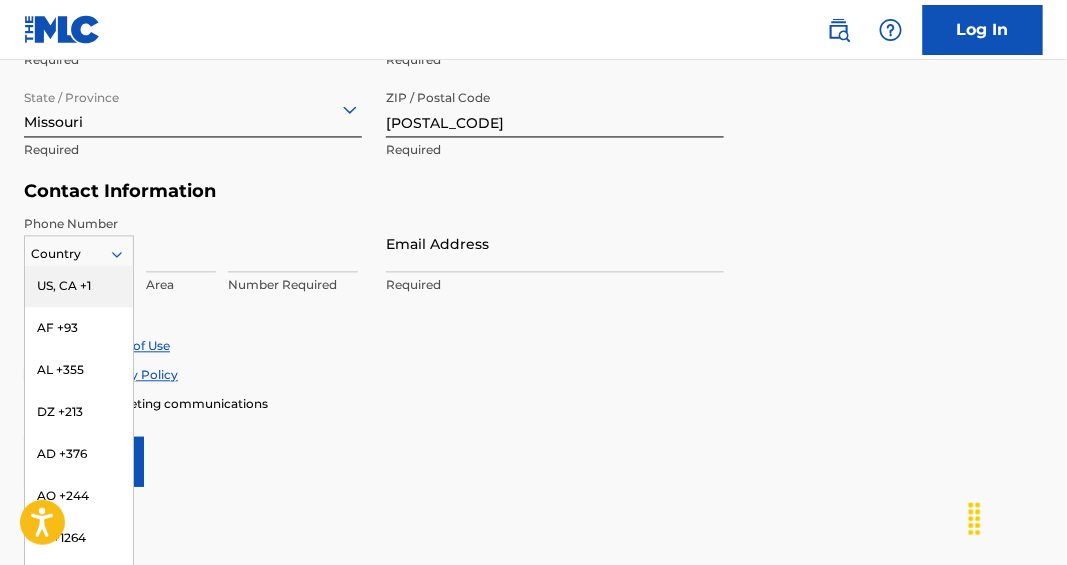 click on "US, CA +1" at bounding box center [79, 287] 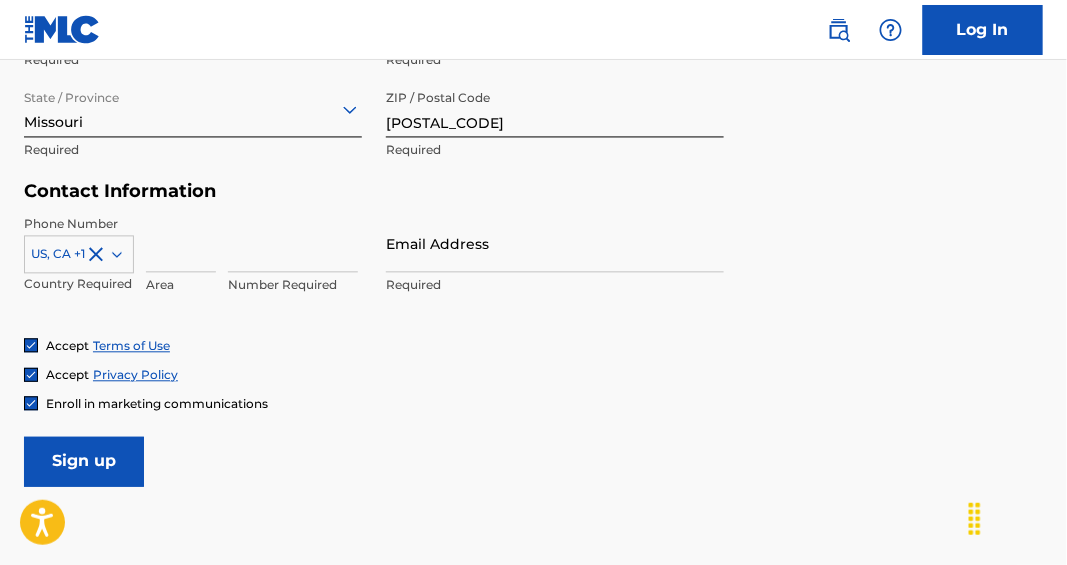 click at bounding box center [181, 244] 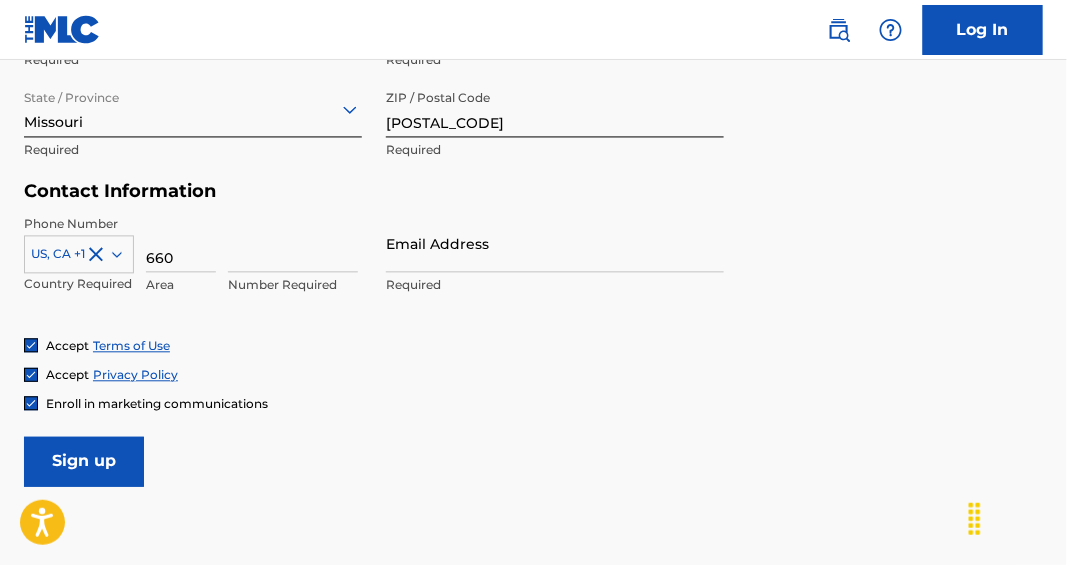 type on "660" 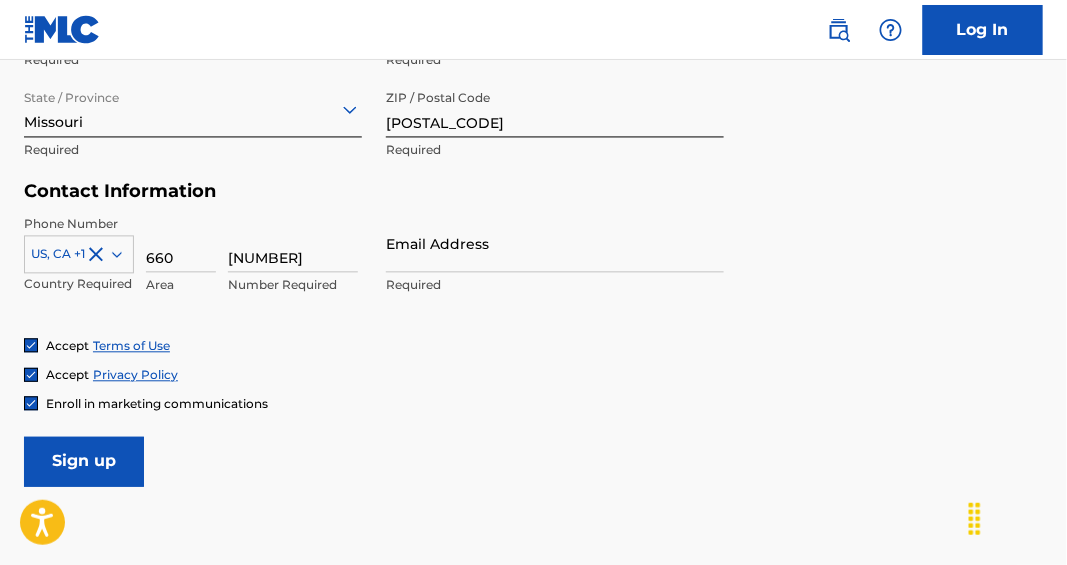 type on "[NUMBER]" 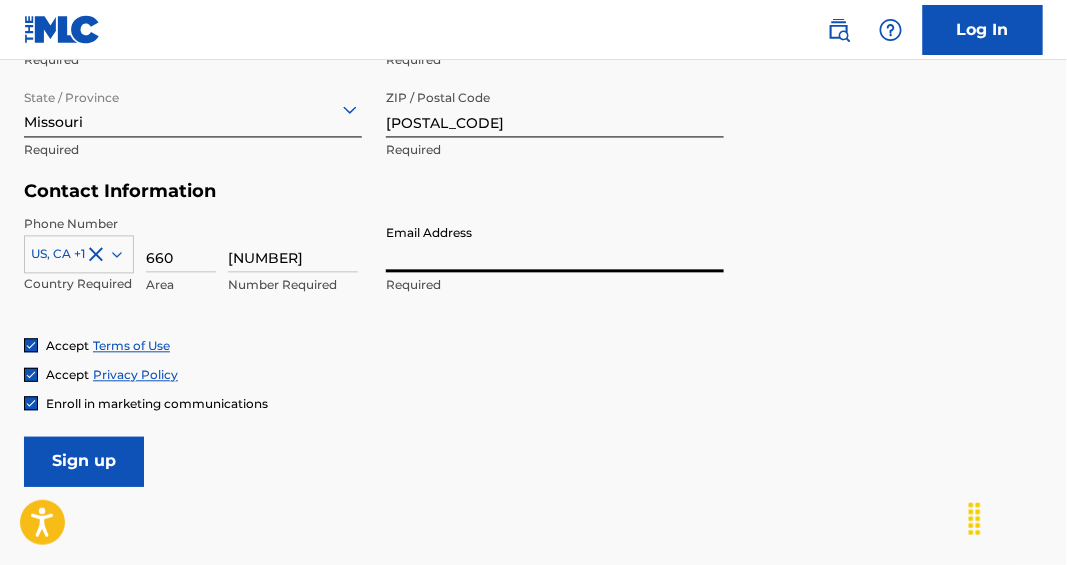 click on "Email Address" at bounding box center [555, 244] 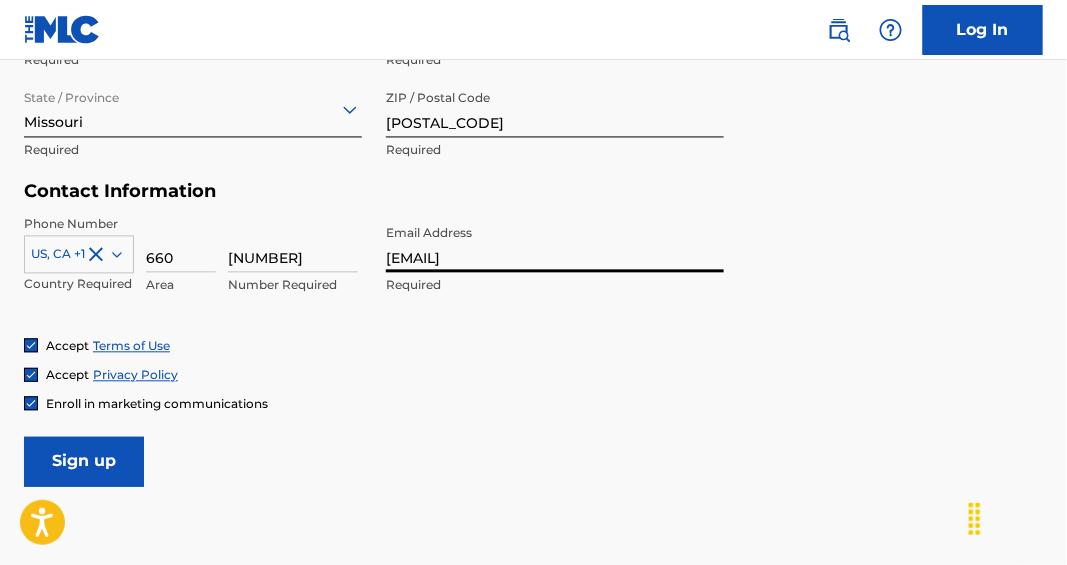 type on "[EMAIL]" 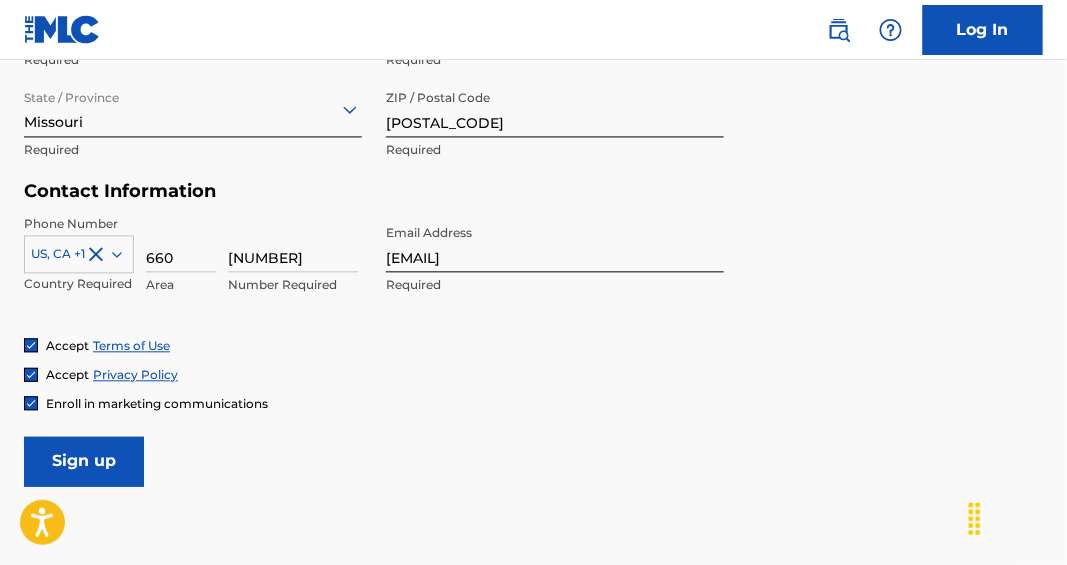 click on "Accept Privacy Policy" at bounding box center [533, 375] 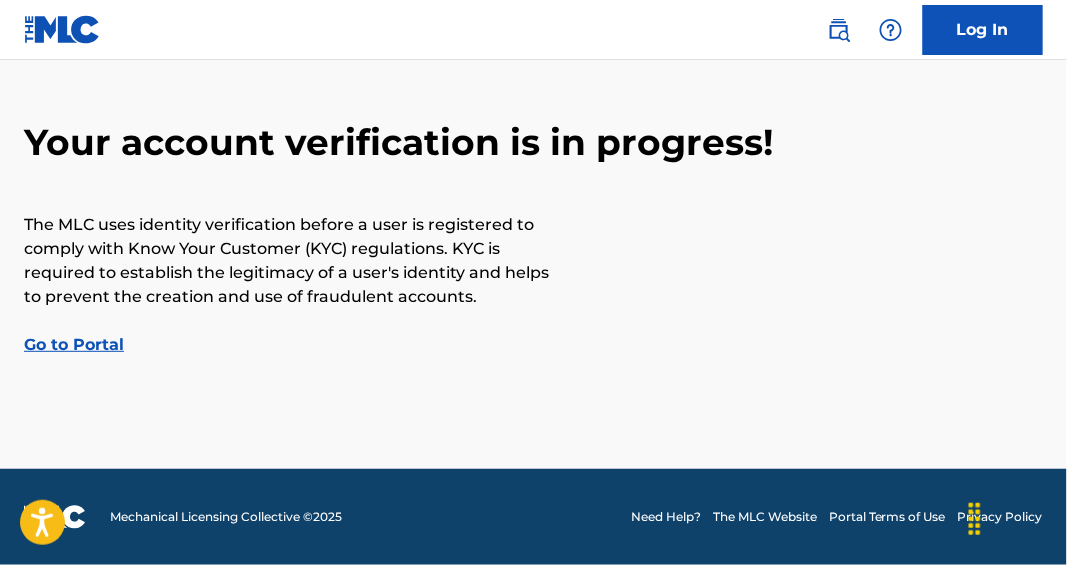 scroll, scrollTop: 0, scrollLeft: 0, axis: both 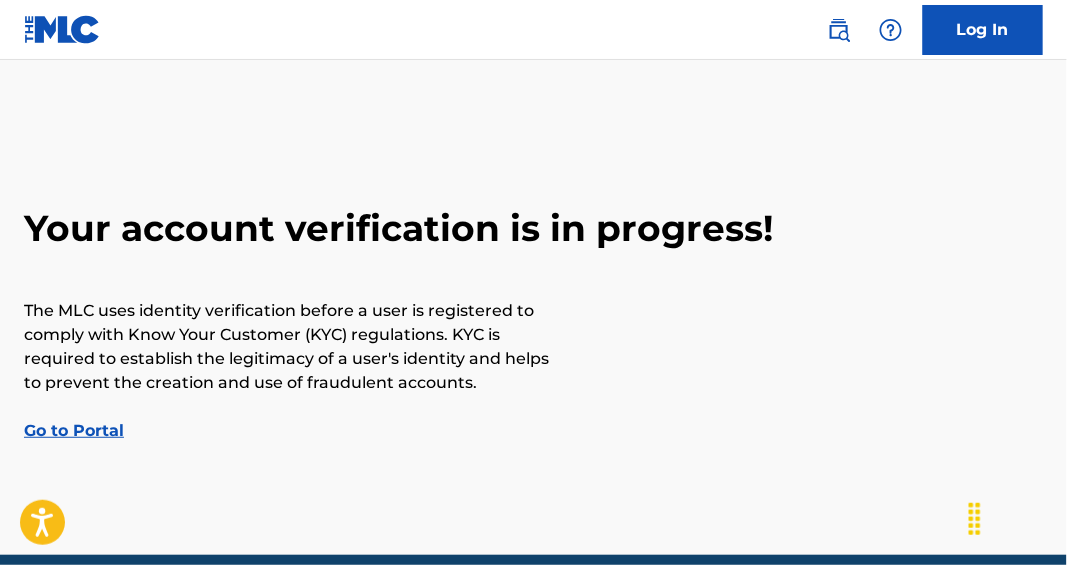click on "Go to Portal" at bounding box center [74, 430] 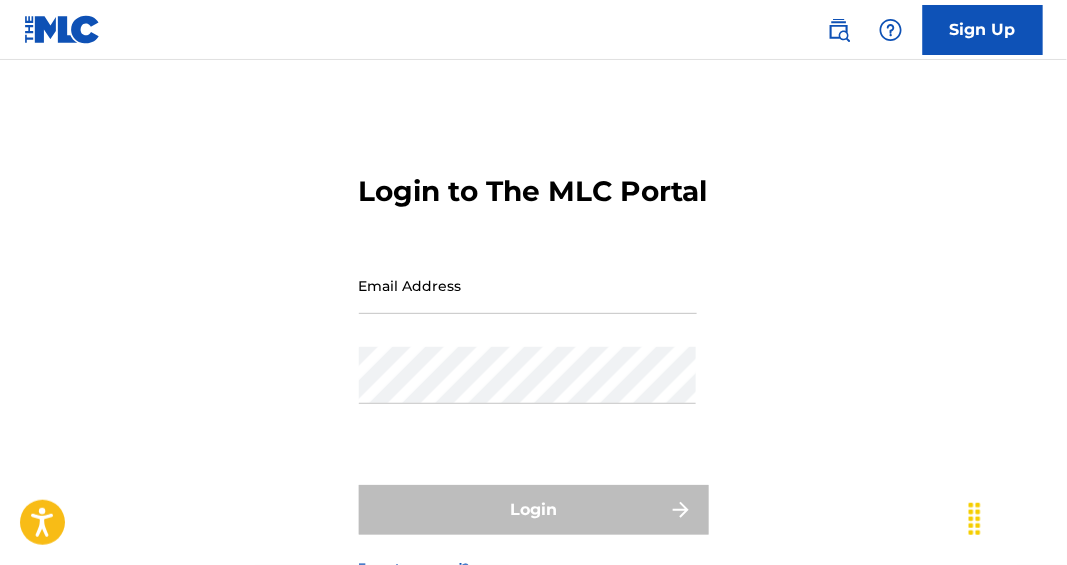 click on "Email Address" at bounding box center (528, 285) 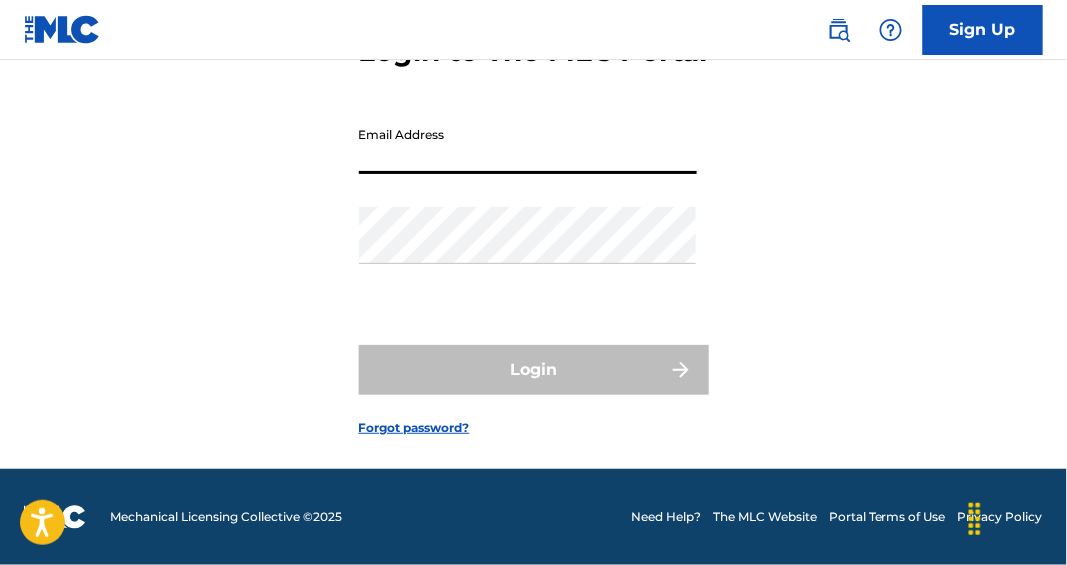 scroll, scrollTop: 0, scrollLeft: 0, axis: both 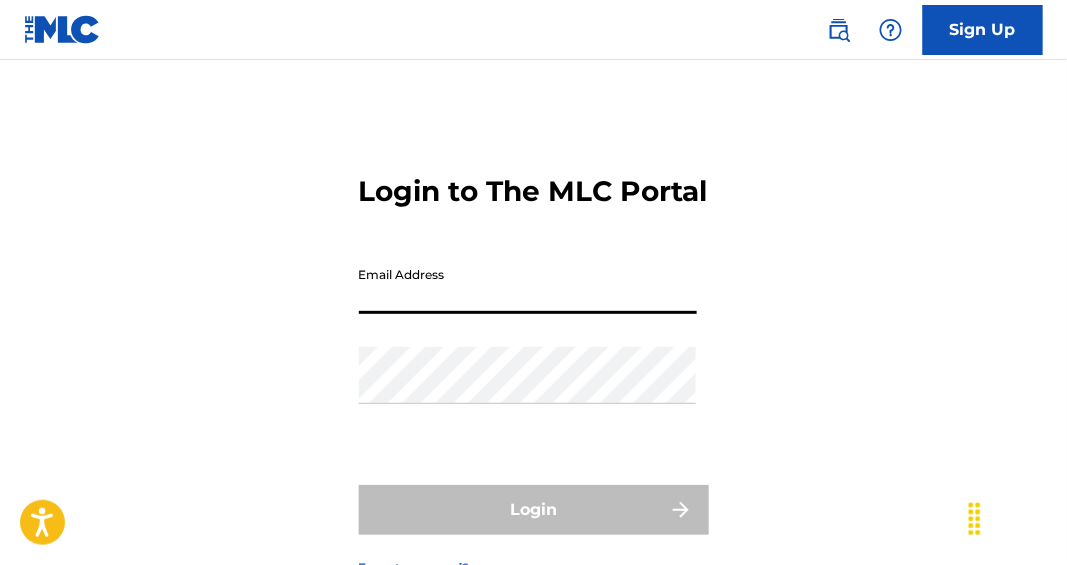 click on "Sign Up" at bounding box center [983, 30] 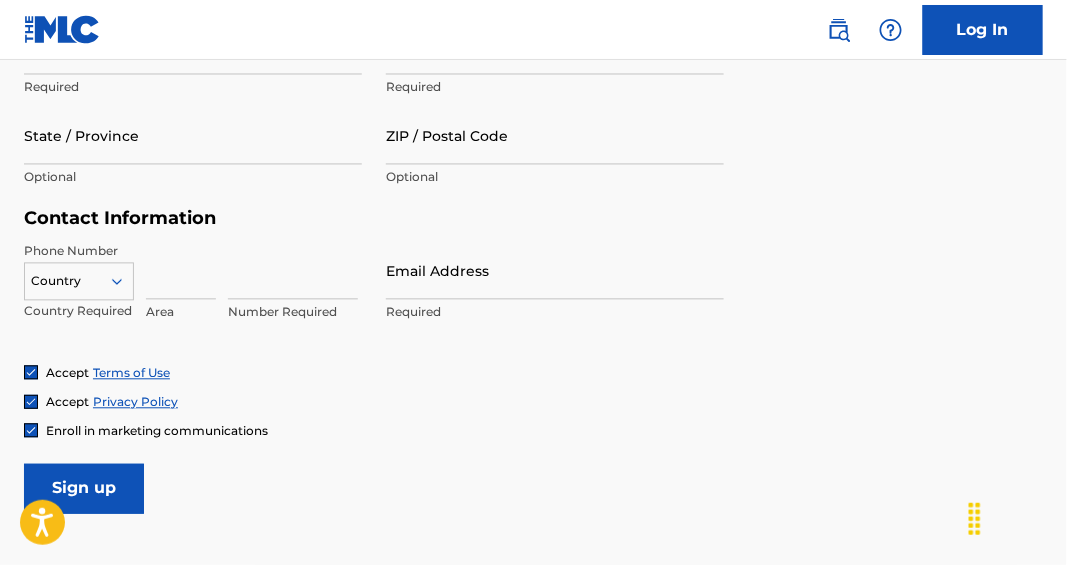 scroll, scrollTop: 188, scrollLeft: 0, axis: vertical 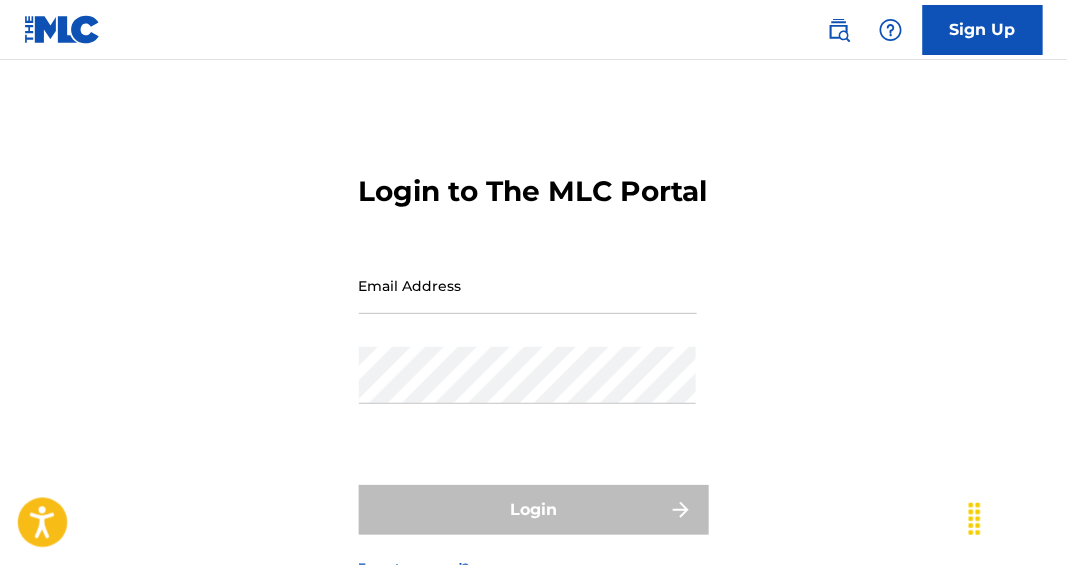 click 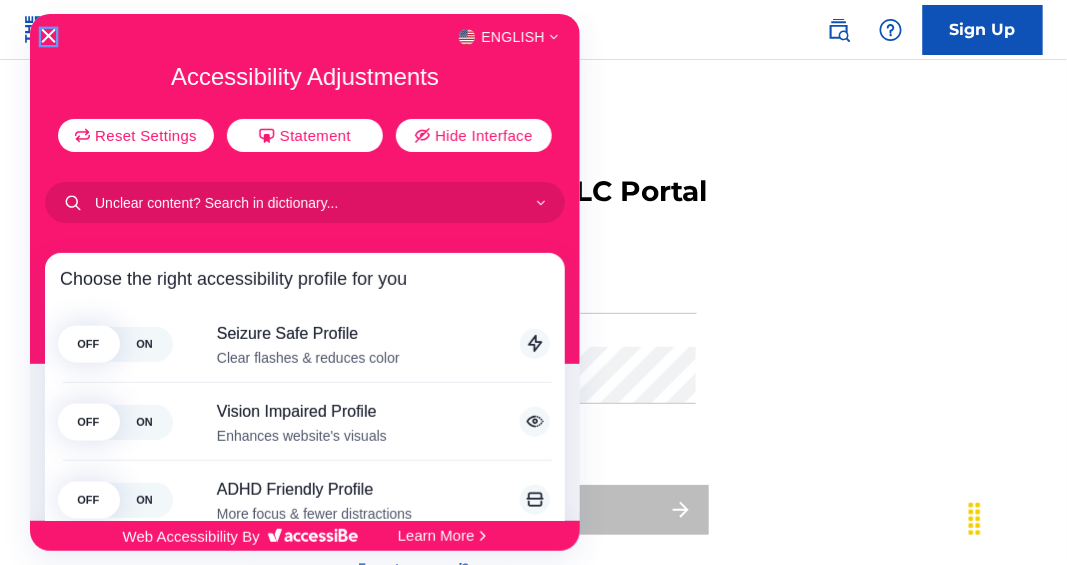 click 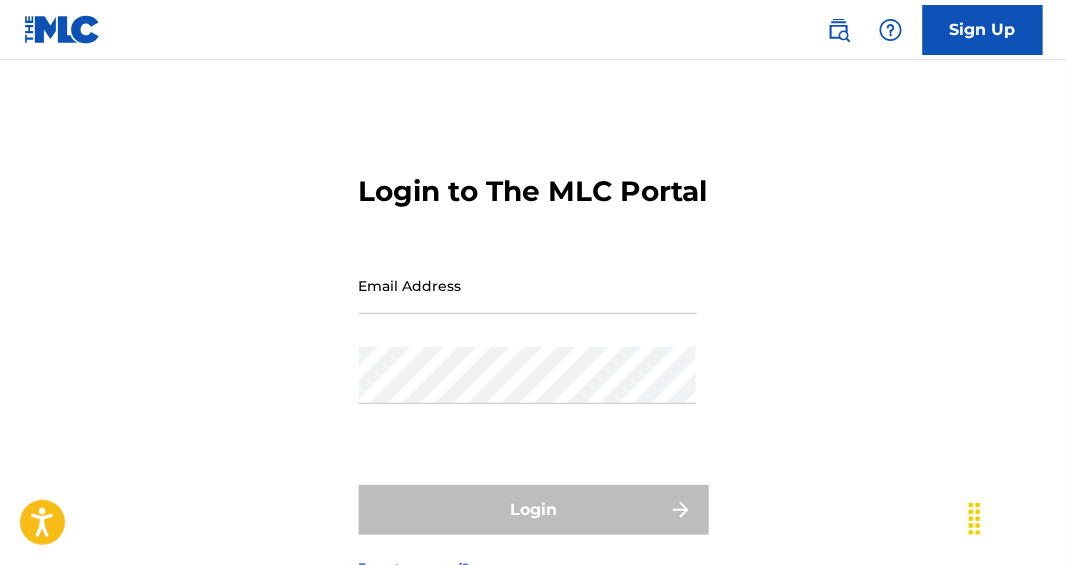click on "Sign Up" at bounding box center [533, 30] 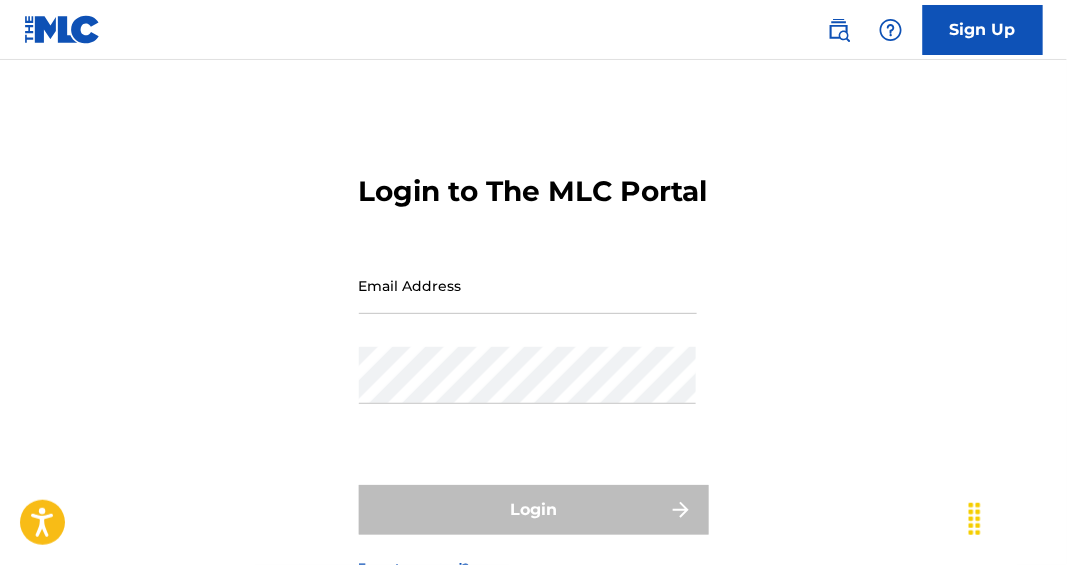 click at bounding box center (1017, 517) 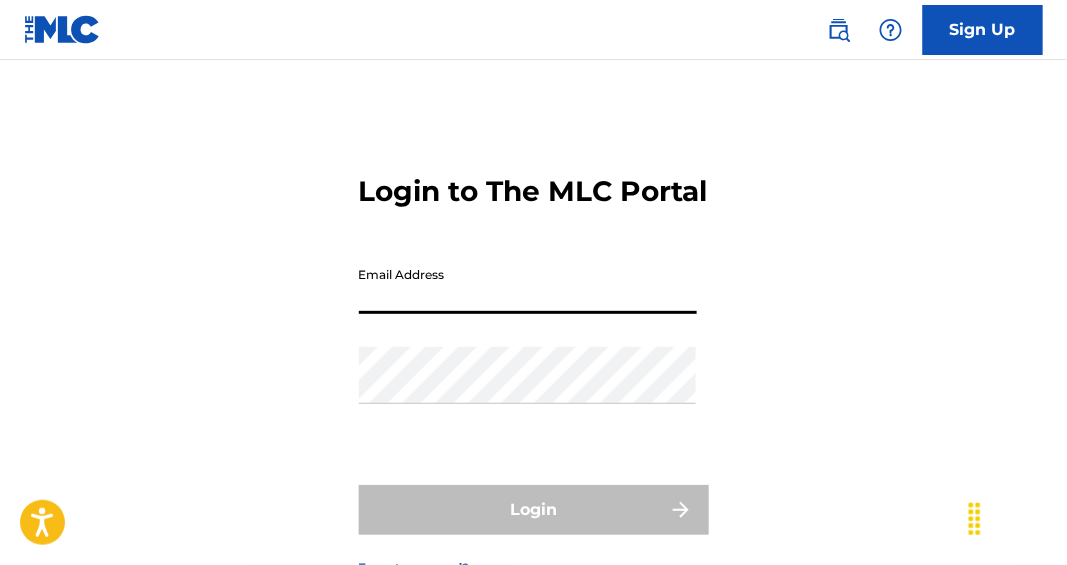 click on "Email Address" at bounding box center [528, 285] 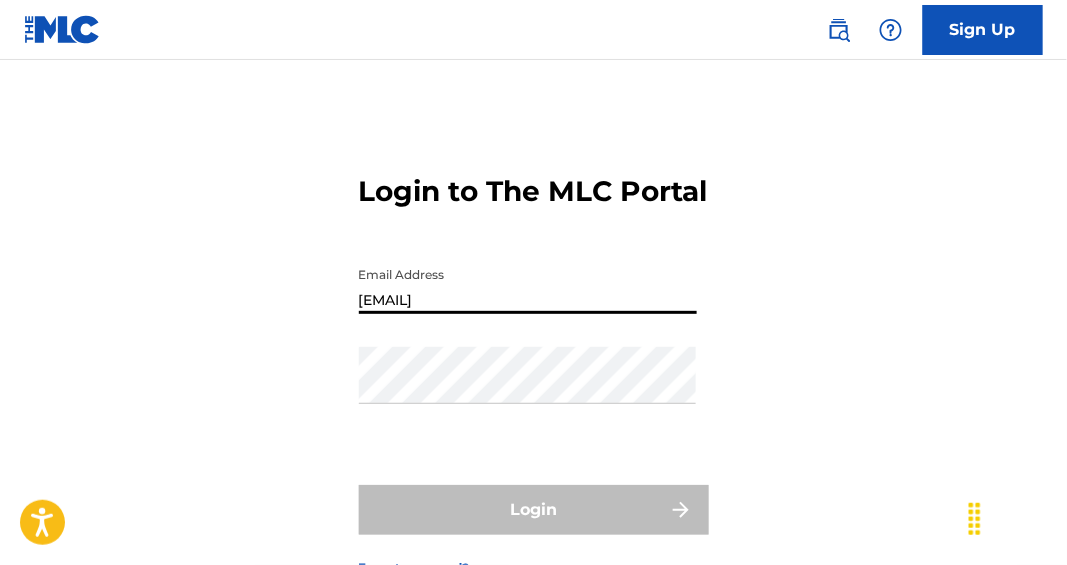 type on "[EMAIL]" 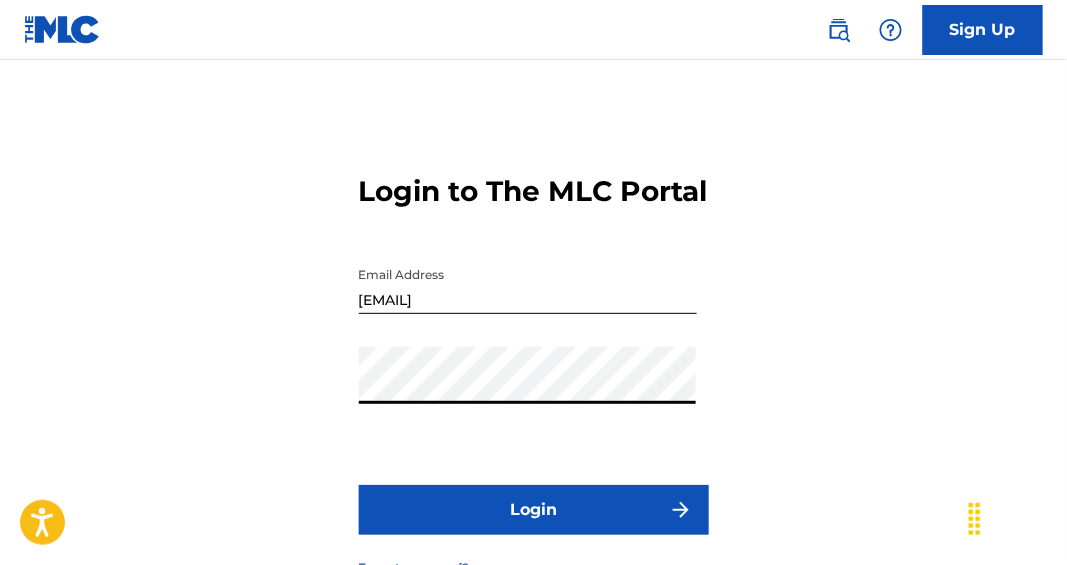 click on "Login" at bounding box center (534, 510) 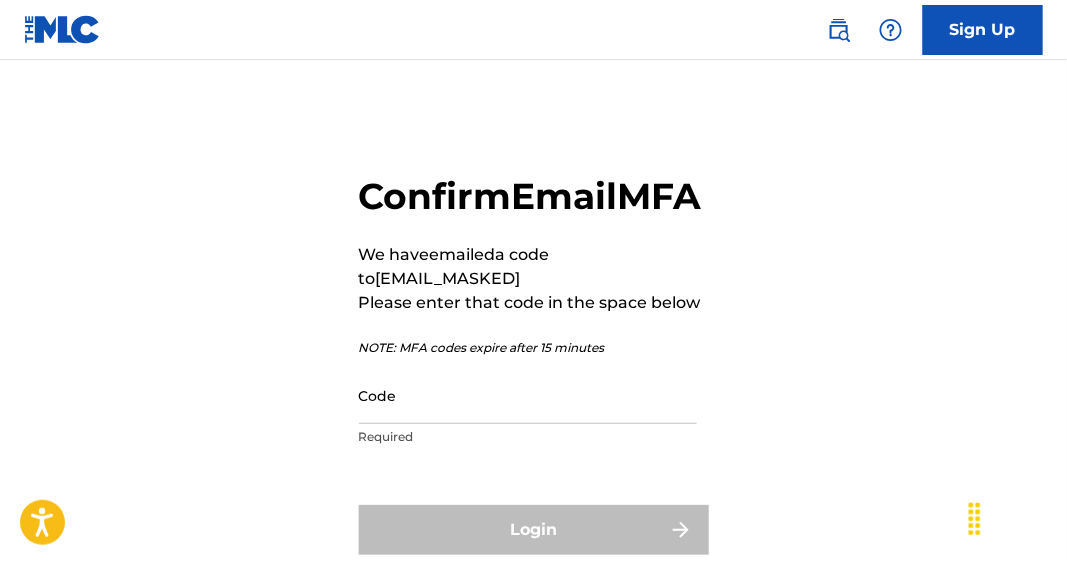 click on "Code" at bounding box center (528, 395) 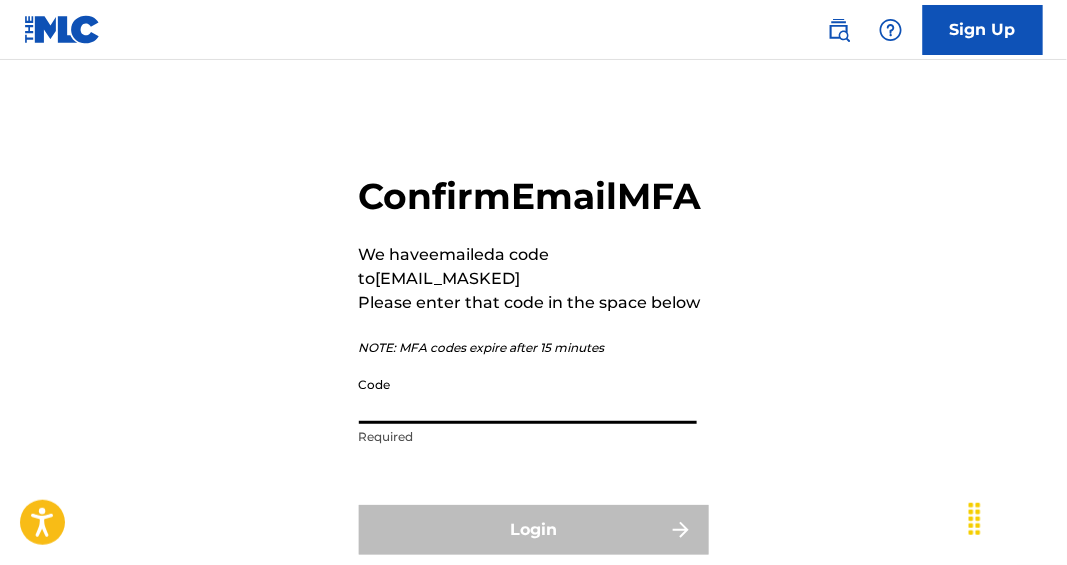 scroll, scrollTop: 83, scrollLeft: 0, axis: vertical 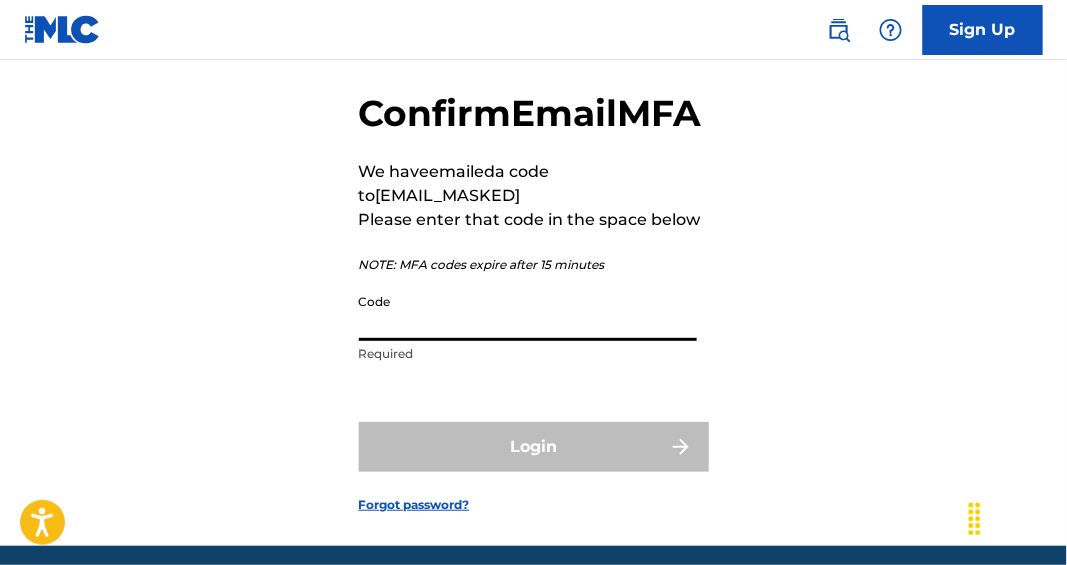 click on "Code" at bounding box center (528, 312) 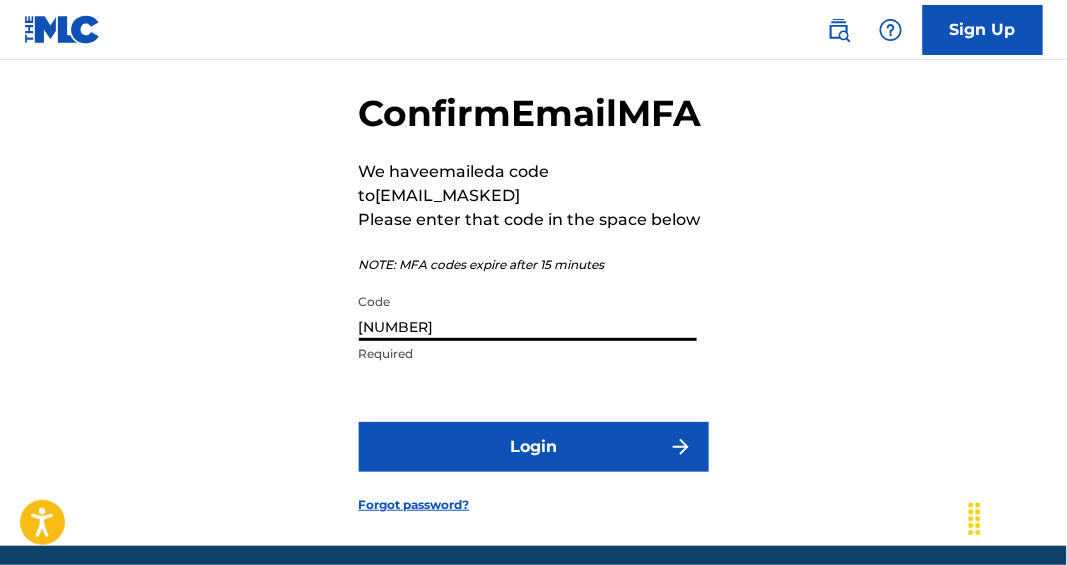 type on "[NUMBER]" 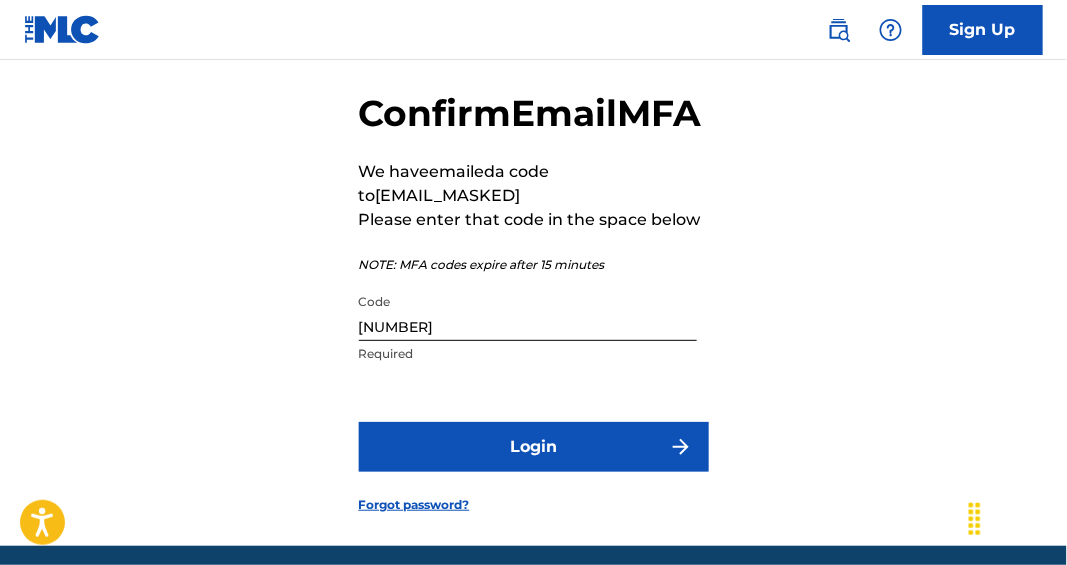 click on "Login" at bounding box center [534, 447] 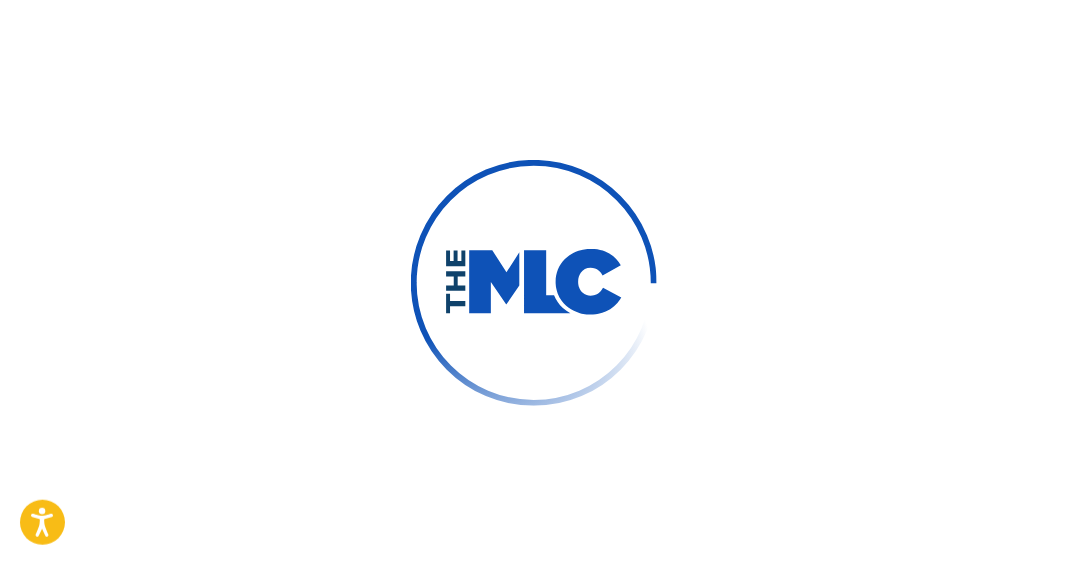 scroll, scrollTop: 0, scrollLeft: 0, axis: both 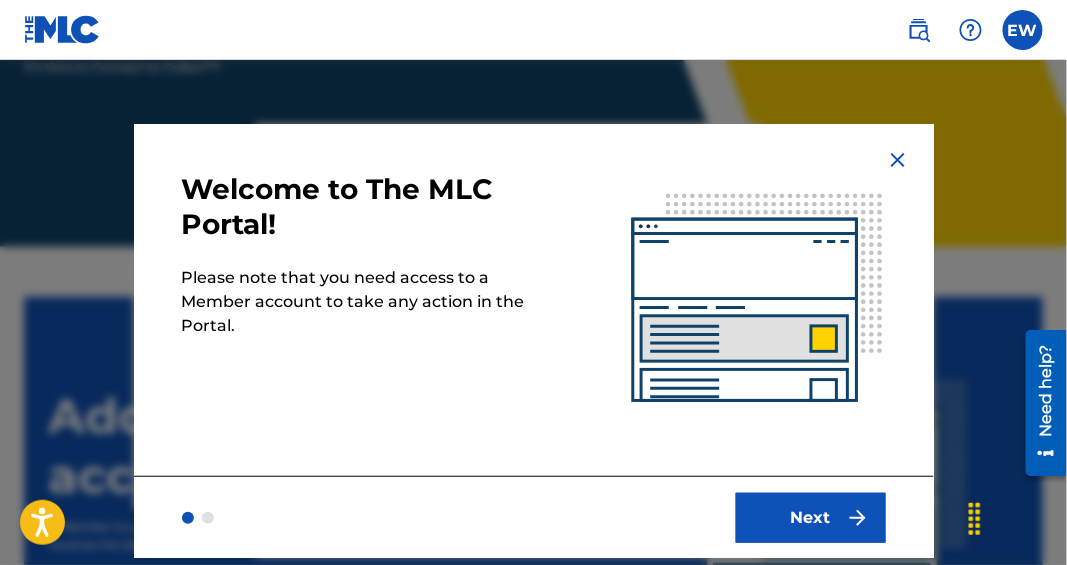 click on "Next" at bounding box center (811, 518) 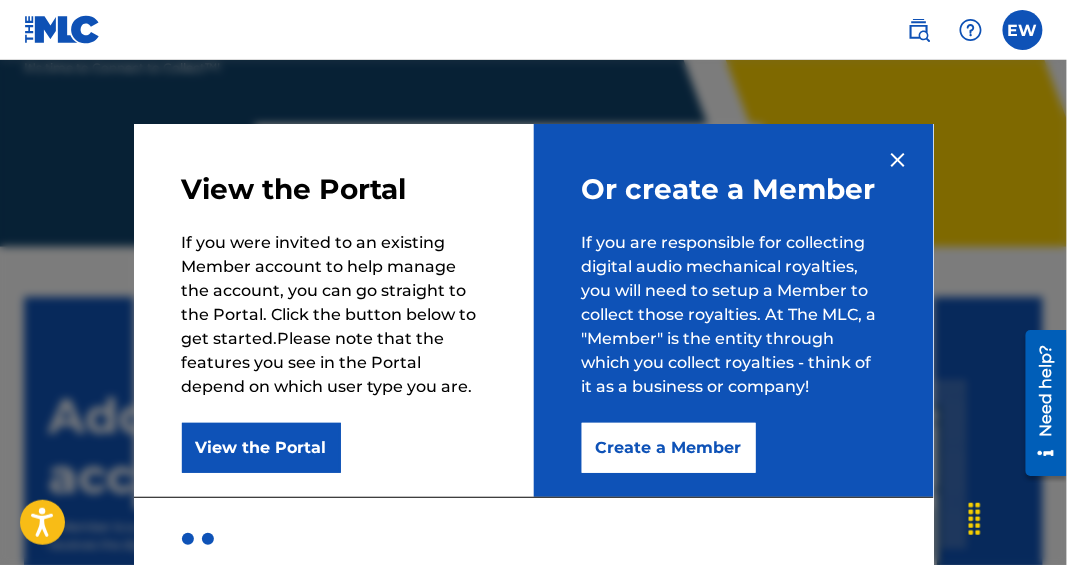 click on "Create a Member" at bounding box center (669, 448) 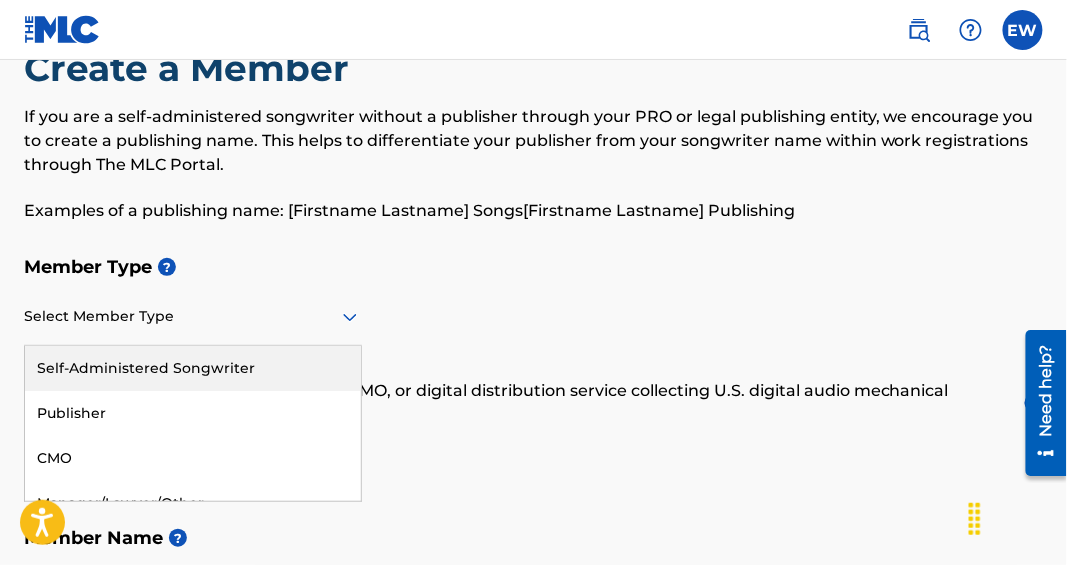 click on "[RESULTS_AVAILABLE] [USE_UP_AND_DOWN] [CHOOSE_OPTIONS] [PRESS_ENTER] [SELECT_CURRENTLY_FOCUSED_OPTION] [PRESS_ESCAPE] [EXIT_MENU] [PRESS_TAB] [SELECT_OPTION] [EXIT_MENU] [SELECT_MEMBER_TYPE] [SELF_ADMINISTERED] [SONGWRITER] [PUBLISHER] [CMO] [MANAGER_LAWYER_OTHER] [ADMINISTRATOR]" at bounding box center (193, 317) 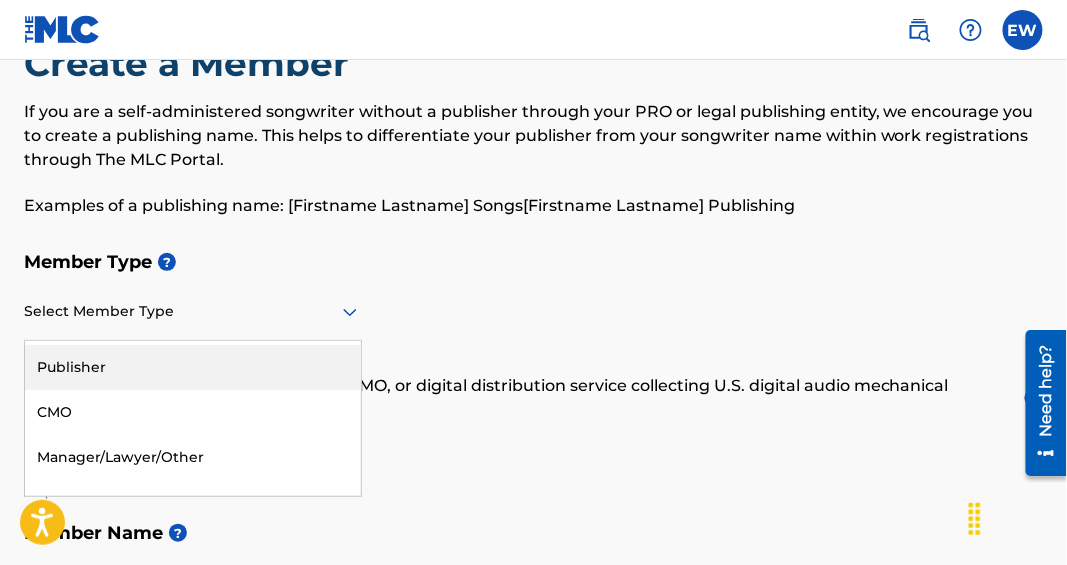 scroll, scrollTop: 69, scrollLeft: 0, axis: vertical 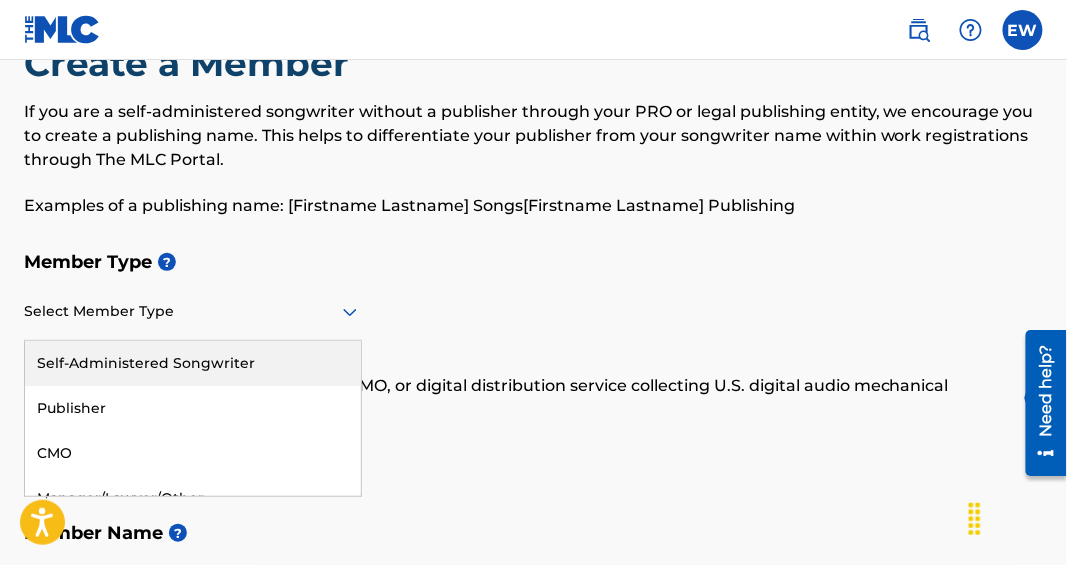 click on "Self-Administered Songwriter" at bounding box center [193, 363] 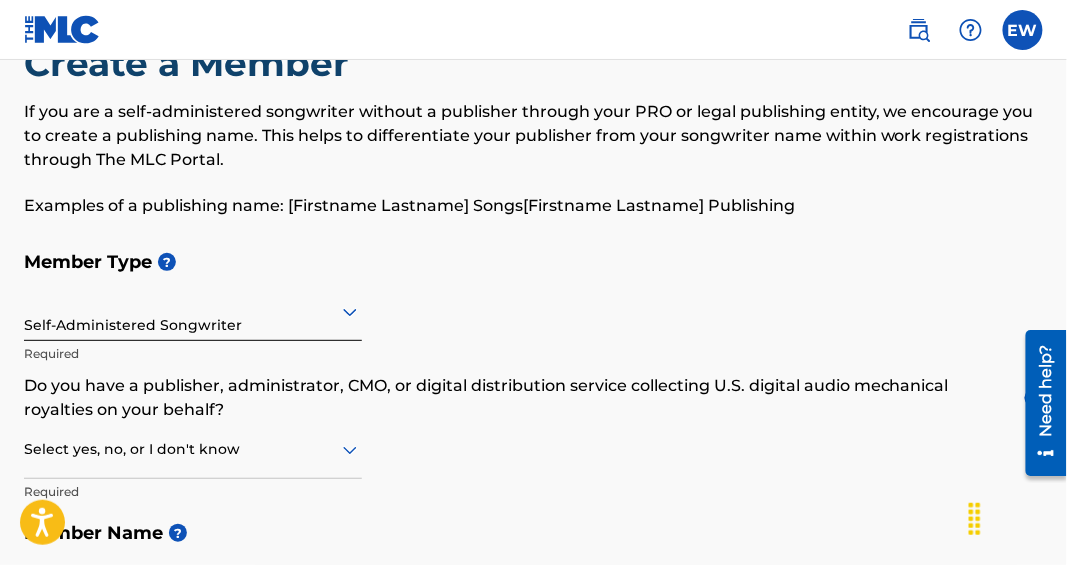 scroll, scrollTop: 118, scrollLeft: 0, axis: vertical 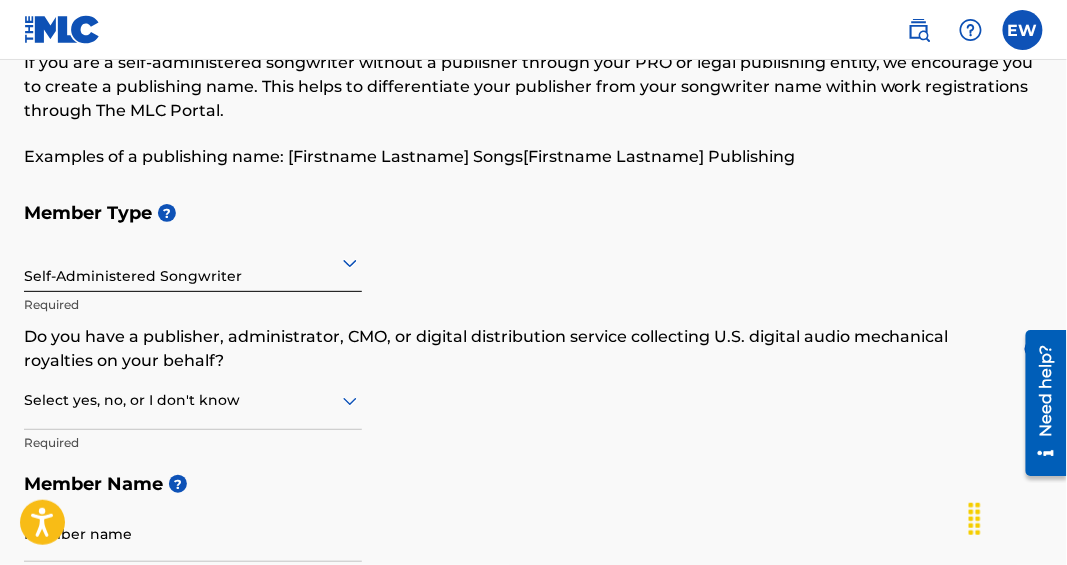 click on "Select yes, no, or I don't know" at bounding box center (193, 401) 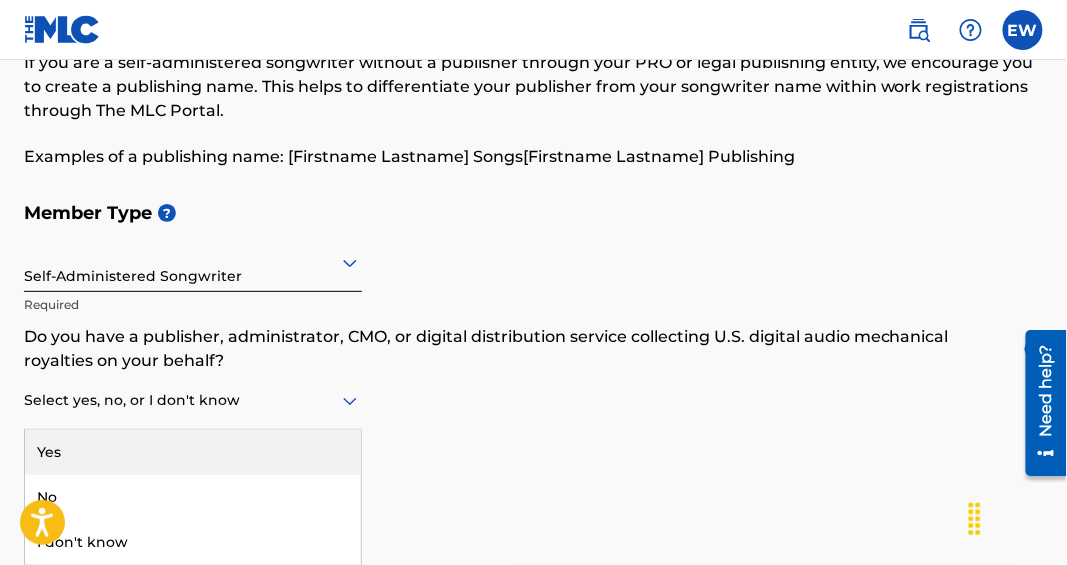 click on "Yes" at bounding box center (193, 452) 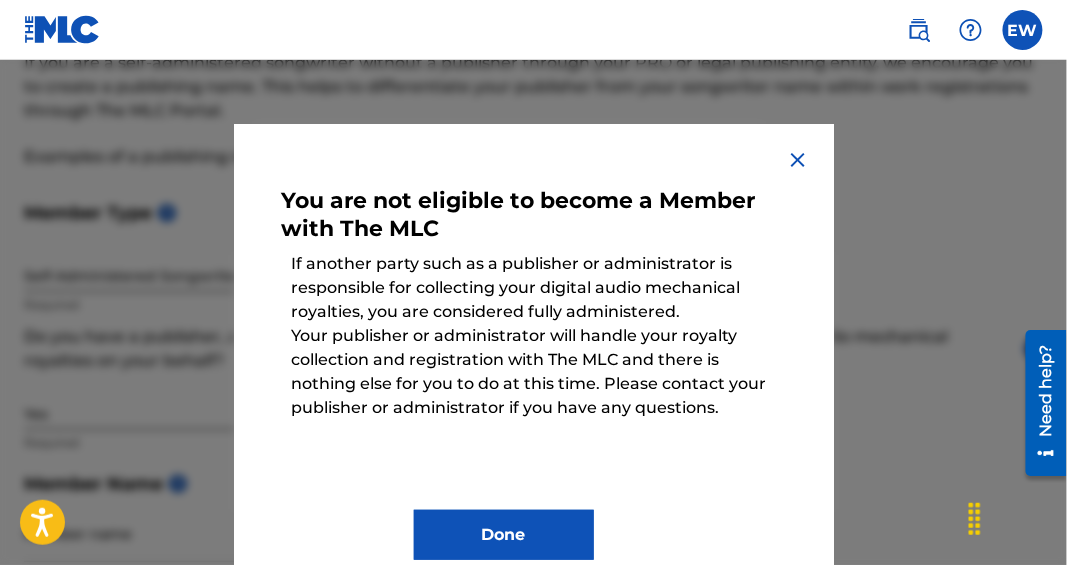 click at bounding box center (798, 160) 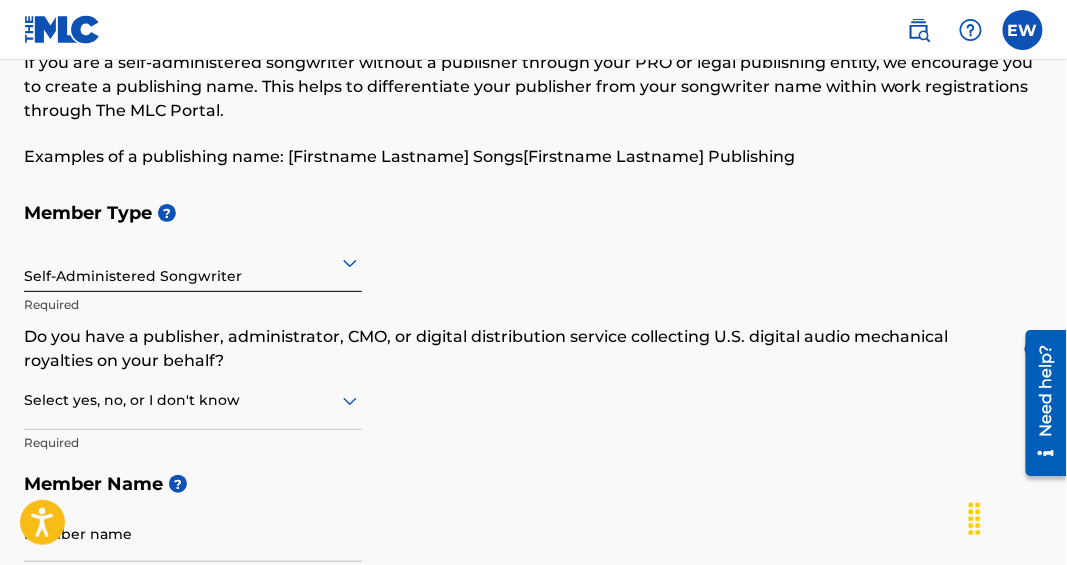 click 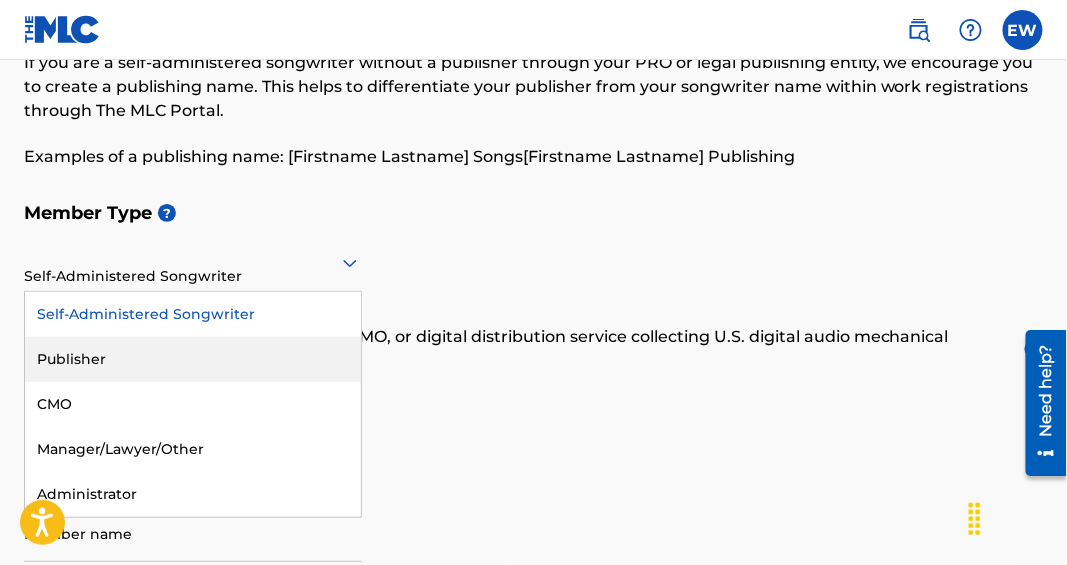 click on "Publisher" at bounding box center [193, 359] 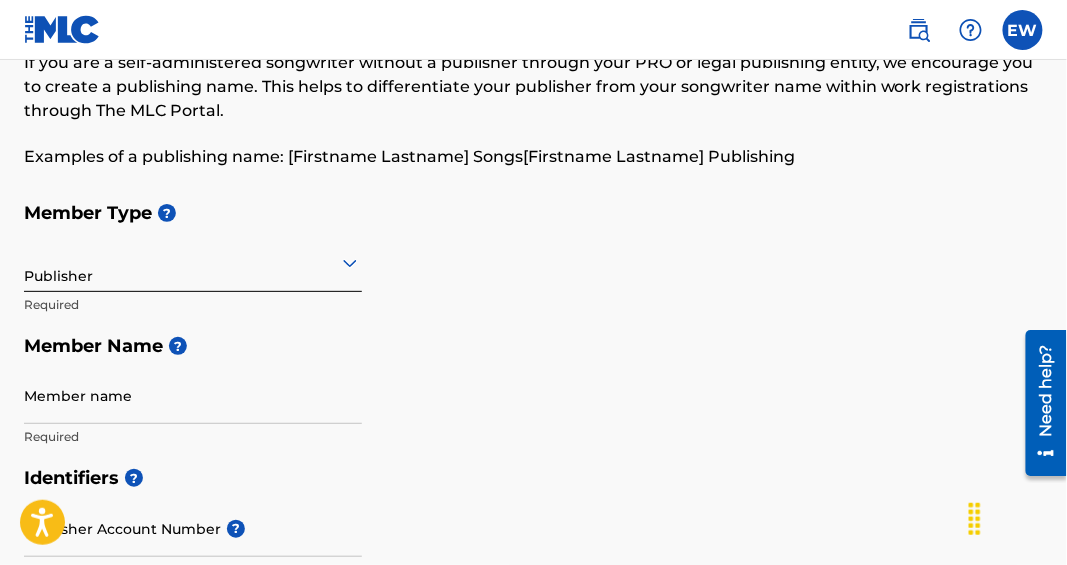 click on "Member name" at bounding box center (193, 395) 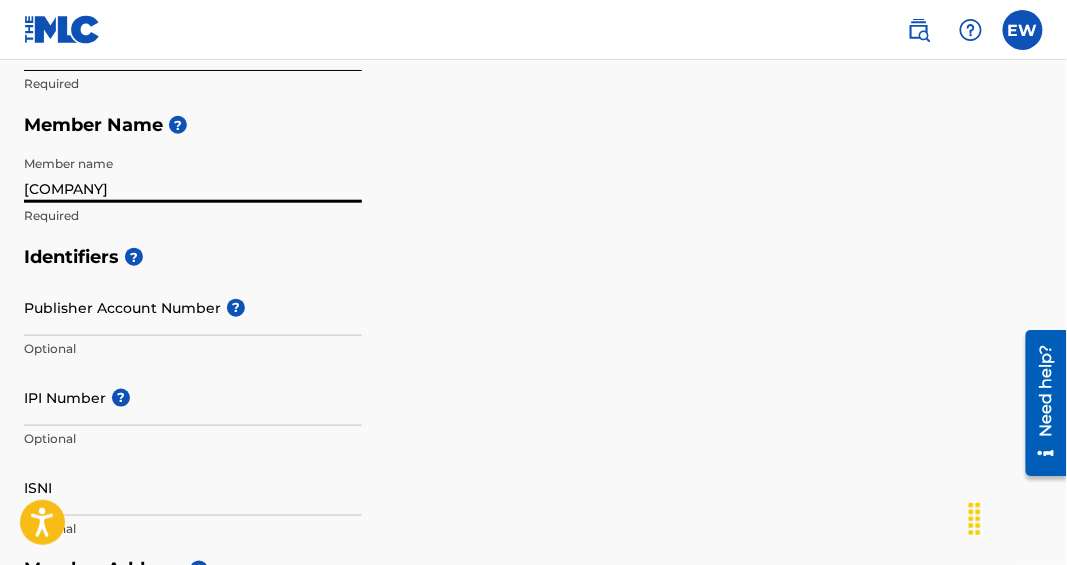 scroll, scrollTop: 348, scrollLeft: 0, axis: vertical 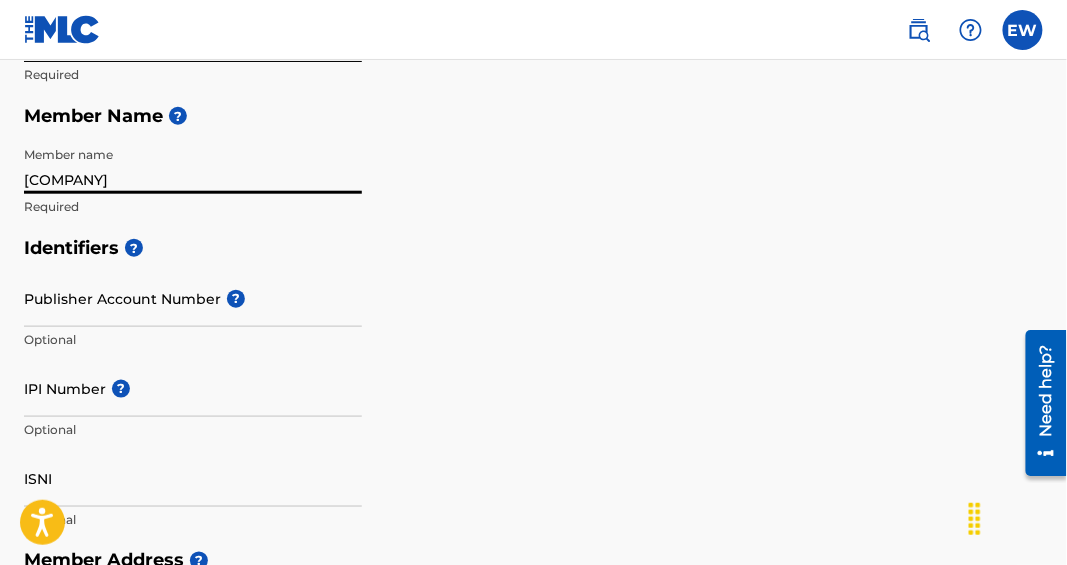 type on "[COMPANY]" 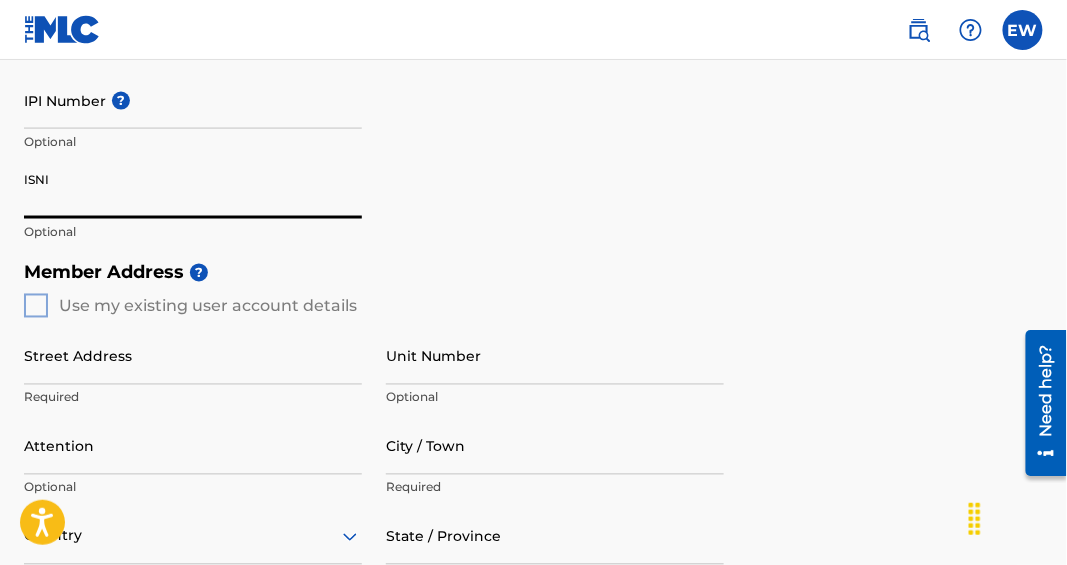 scroll, scrollTop: 637, scrollLeft: 0, axis: vertical 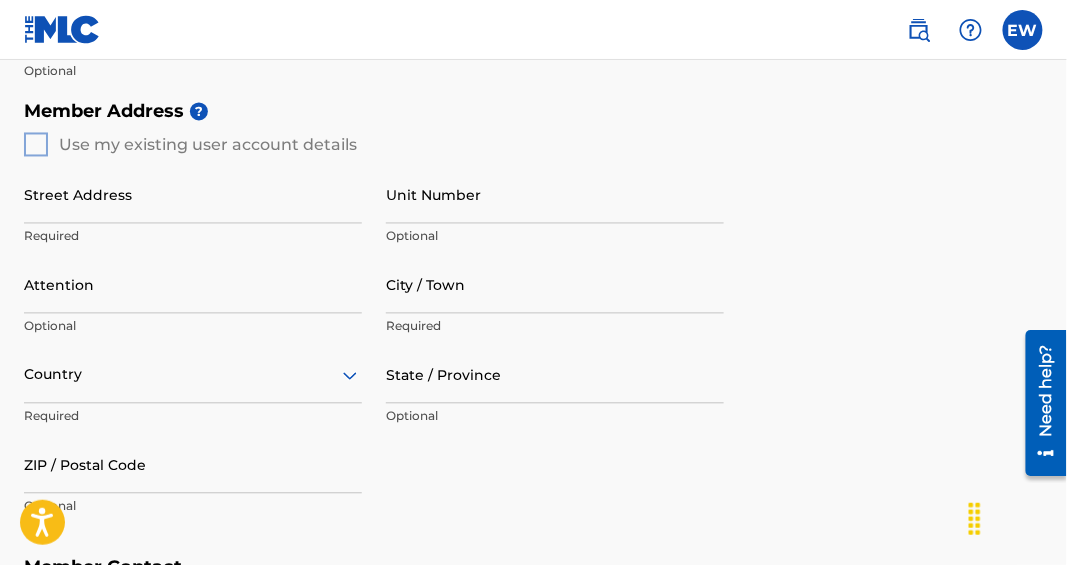 click on "Street Address" at bounding box center [193, 195] 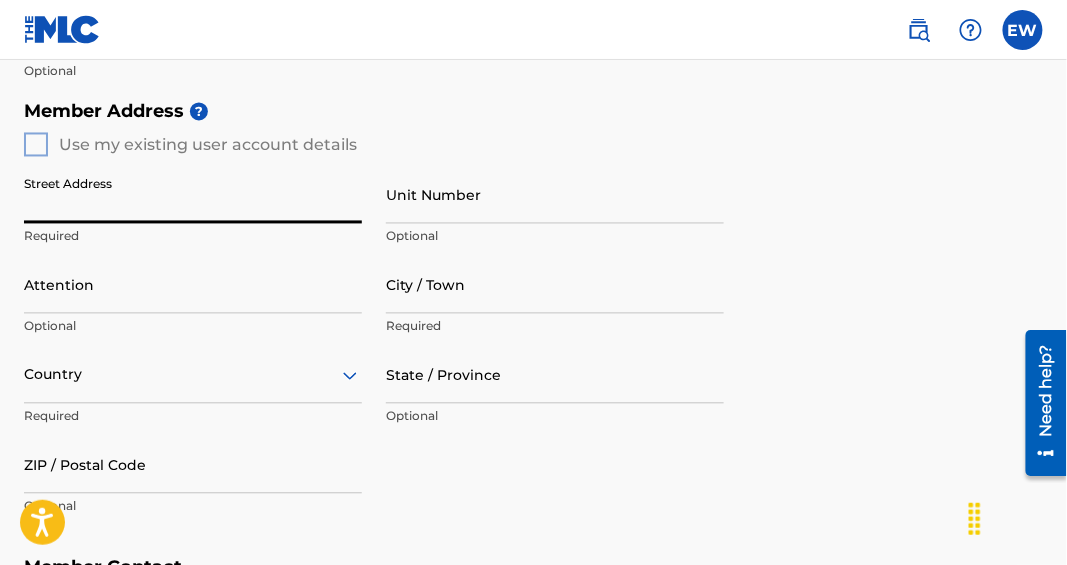 type on "[NUMBER] [STREET]" 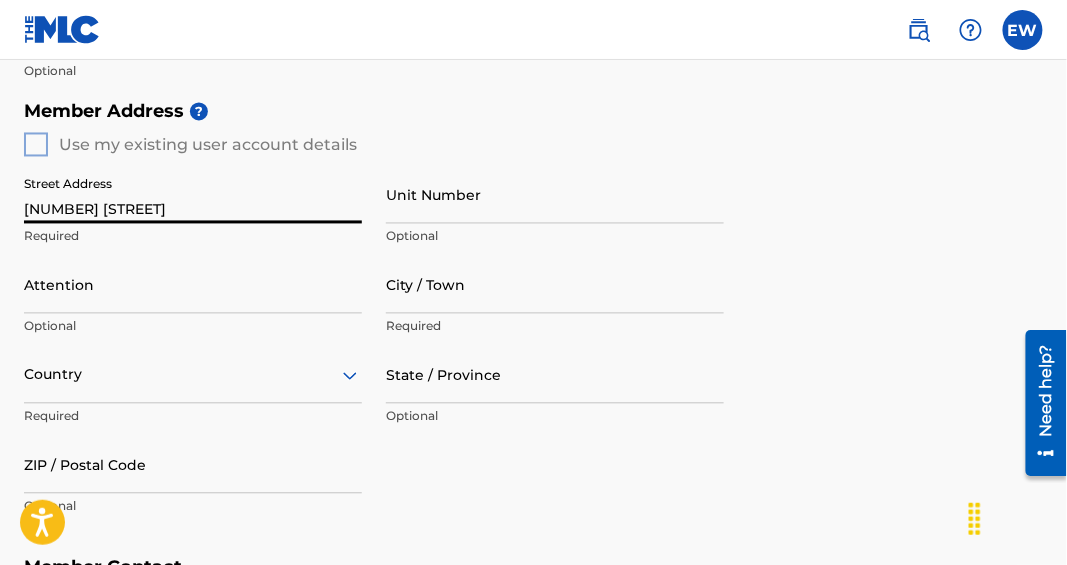 type on "[CITY]" 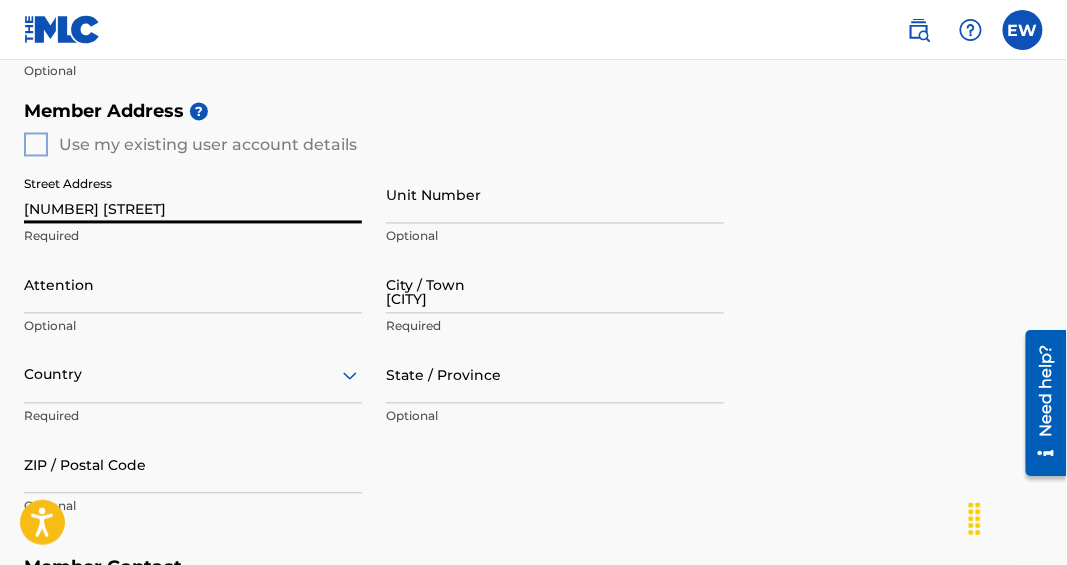 type on "[POSTAL_CODE]" 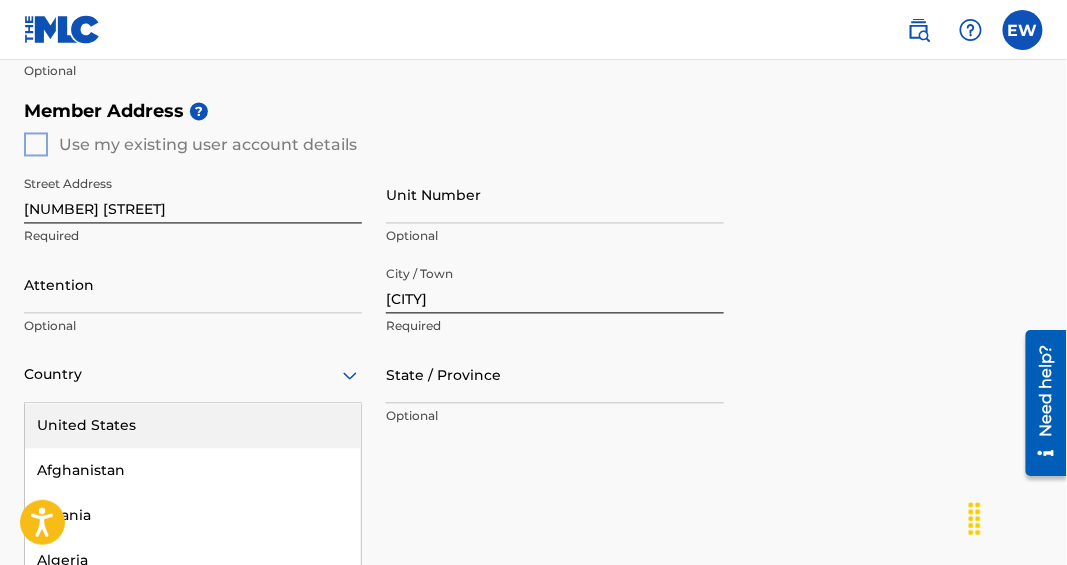 scroll, scrollTop: 936, scrollLeft: 0, axis: vertical 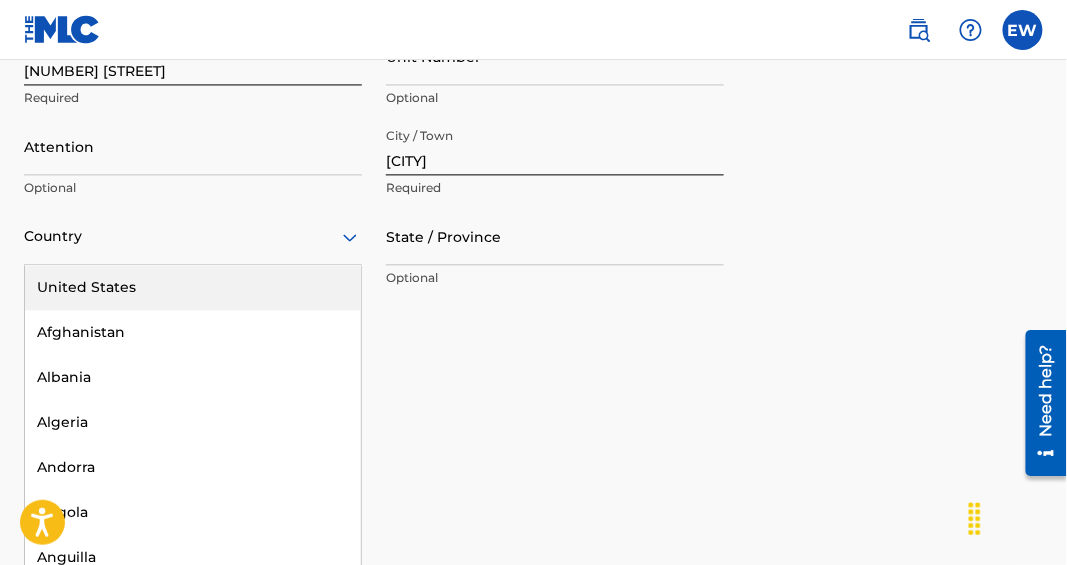 click on "223 results available. Use Up and Down to choose options, press Enter to select the currently focused option, press Escape to exit the menu, press Tab to select the option and exit the menu. Country United States Afghanistan Albania Algeria Andorra Angola Anguilla Antigua and Barbuda Argentina Armenia Aruba Australia Austria Azerbaijan Bahamas Bahrain Bangladesh Barbados Belarus Belgium Belize Benin Bermuda Bhutan Bolivia Bosnia and Herzegovina Botswana Brazil Brunei Darussalam Bulgaria Burkina Faso Burundi Cambodia Cameroon Canada Cape Verde Cayman Islands Central African Republic Chad Chile China Colombia Comoros Congo Congo, the Democratic Republic of the Cook Islands Costa Rica Cote D'Ivoire Croatia Cuba Cyprus Czech Republic Denmark Djibouti Dominica Dominican Republic Ecuador Egypt El Salvador Equatorial Guinea Eritrea Estonia Ethiopia Falkland Islands (Malvinas) Faroe Islands Fiji Finland France French Guiana French Polynesia Gabon Gambia Georgia Germany Ghana Gibraltar Greece Greenland Grenada Guinea" at bounding box center (193, 236) 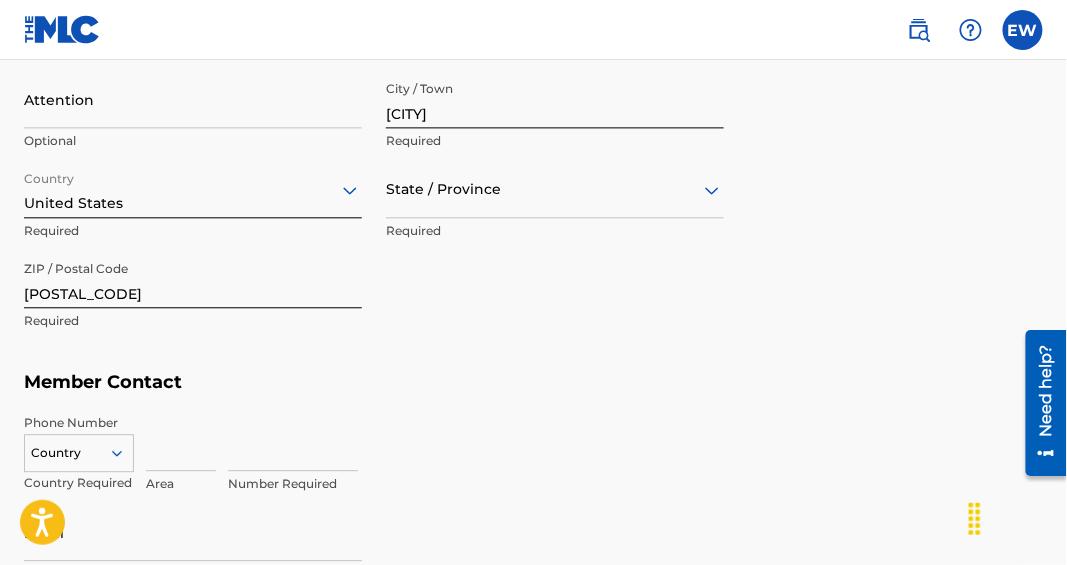 scroll, scrollTop: 980, scrollLeft: 0, axis: vertical 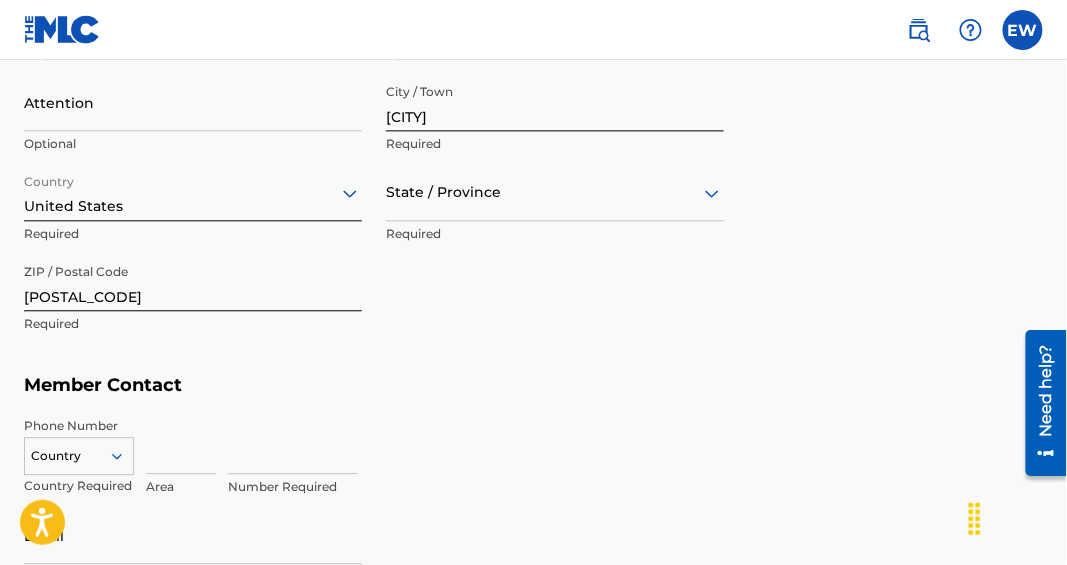 click 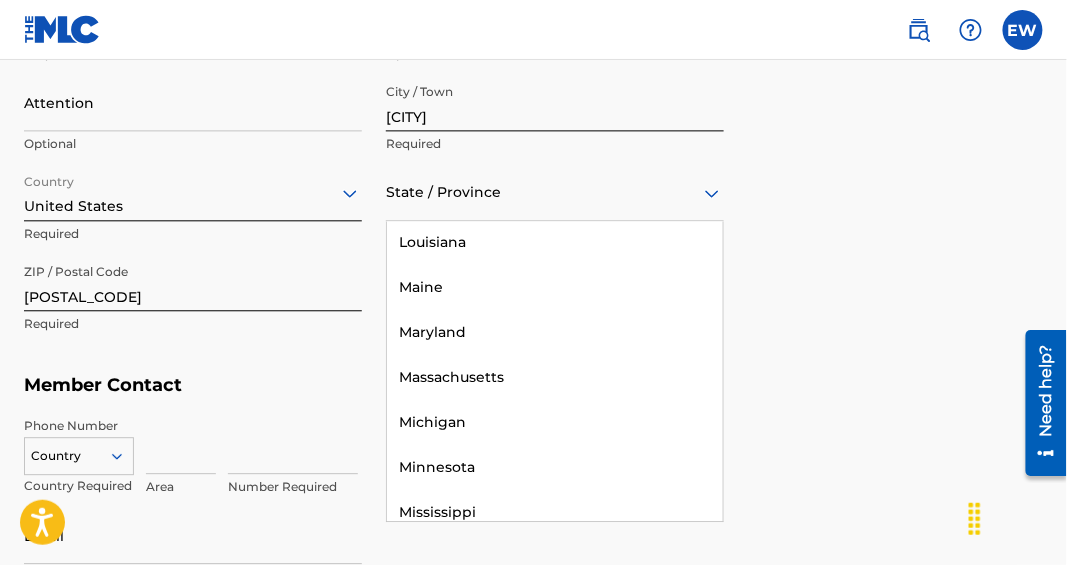 scroll, scrollTop: 1032, scrollLeft: 0, axis: vertical 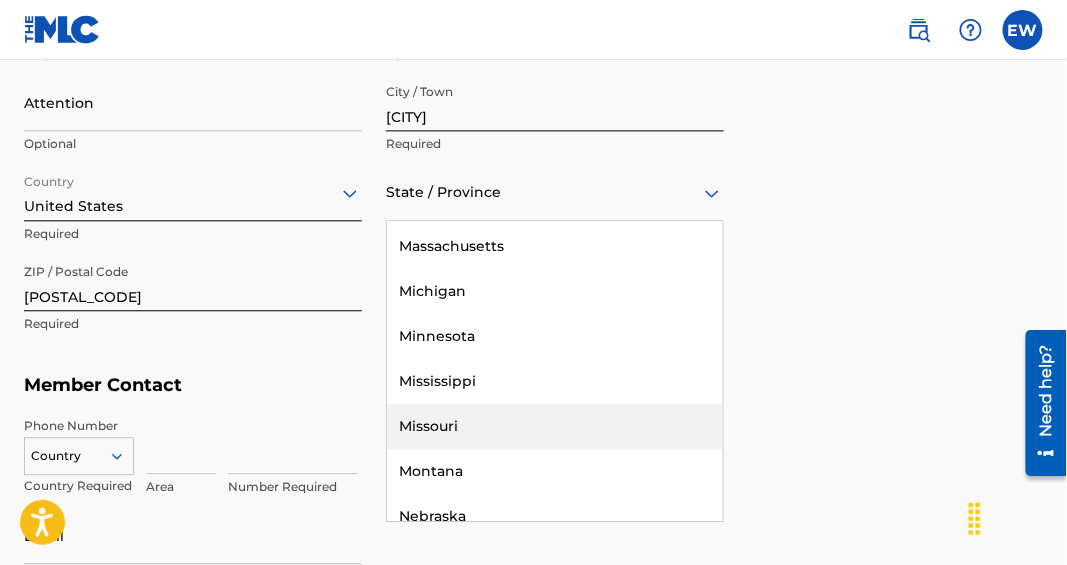 click on "Missouri" at bounding box center [555, 426] 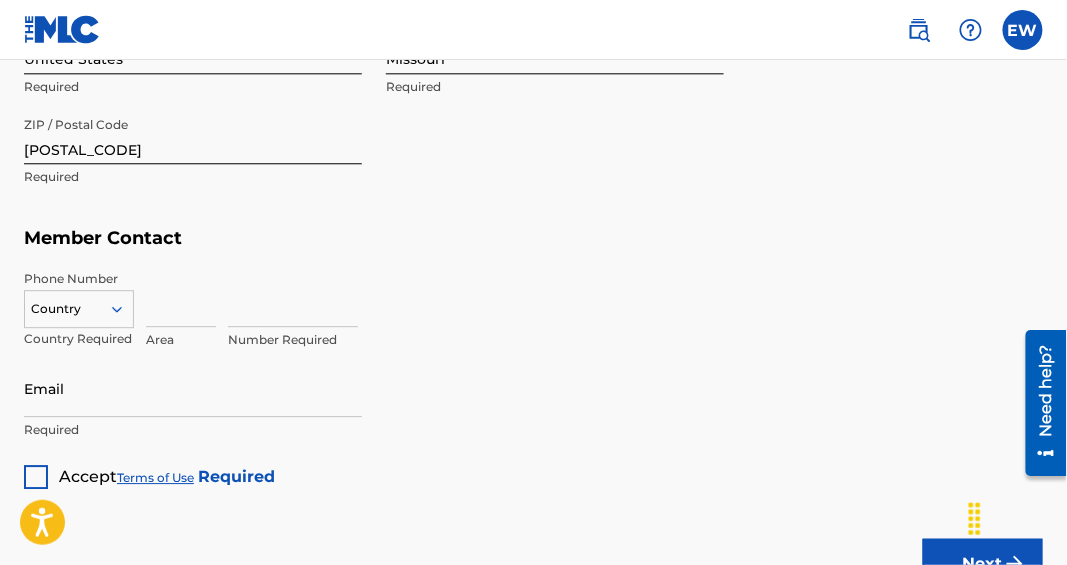 scroll, scrollTop: 1147, scrollLeft: 0, axis: vertical 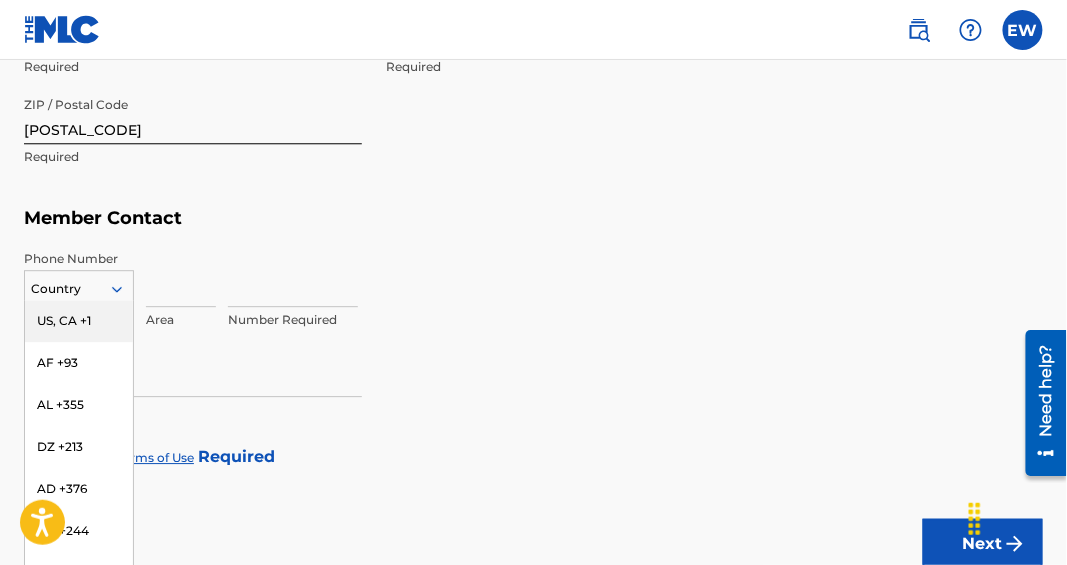 click on "216 results available. Use Up and Down to choose options, press Enter to select the currently focused option, press Escape to exit the menu, press Tab to select the option and exit the menu. Country US, CA +1 AF +93 AL +355 DZ +213 AD +376 AO +244 AI +1264 AG +1268 AR +54 AM +374 AW +297 AU +61 AT +43 AZ +994 BS +1242 BH +973 BD +880 BB +1246 BY +375 BE +32 BZ +501 BJ +229 BM +1441 BT +975 BO +591 BA +387 BW +267 BR +55 BN +673 BG +359 BF +226 BI +257 KH +855 CM +237 CV +238 KY +1345 CF +236 TD +235 CL +56 CN +86 CO +57 KM +269 CG, CD +242 CK +682 CR +506 CI +225 HR +385 CU +53 CY +357 CZ +420 DK +45 DJ +253 DM +1767 DO +1809 EC +593 EG +20 SV +503 GQ +240 ER +291 EE +372 ET +251 FK +500 FO +298 FJ +679 FI +358 FR +33 GF +594 PF +689 GA +241 GM +220 GE +995 DE +49 GH +233 GI +350 GR +30 GL +299 GD +1473 GP +590 GT +502 GN +224 GW +245 GY +592 HT +509 VA, IT +39 HN +504 HK +852 HU +36 IS +354 IN +91 ID +62 IR +98 IQ +964 IE +353 IL +972 JM +1876 JP +81 JO +962 KZ +7 KE +254 KI +686 KP +850 KR +82 KW +965" at bounding box center [79, 285] 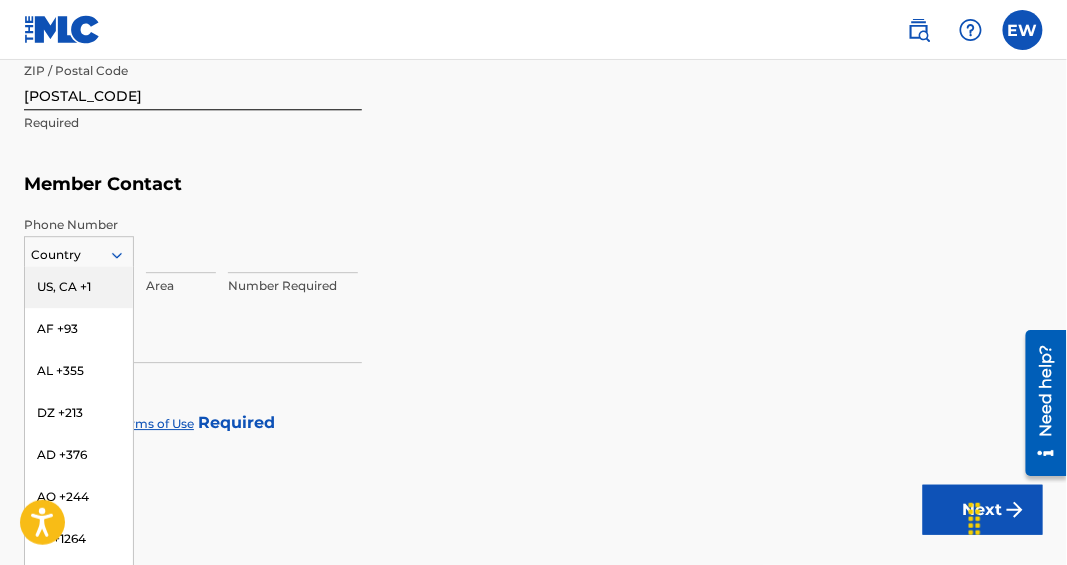 click on "US, CA +1" at bounding box center [79, 287] 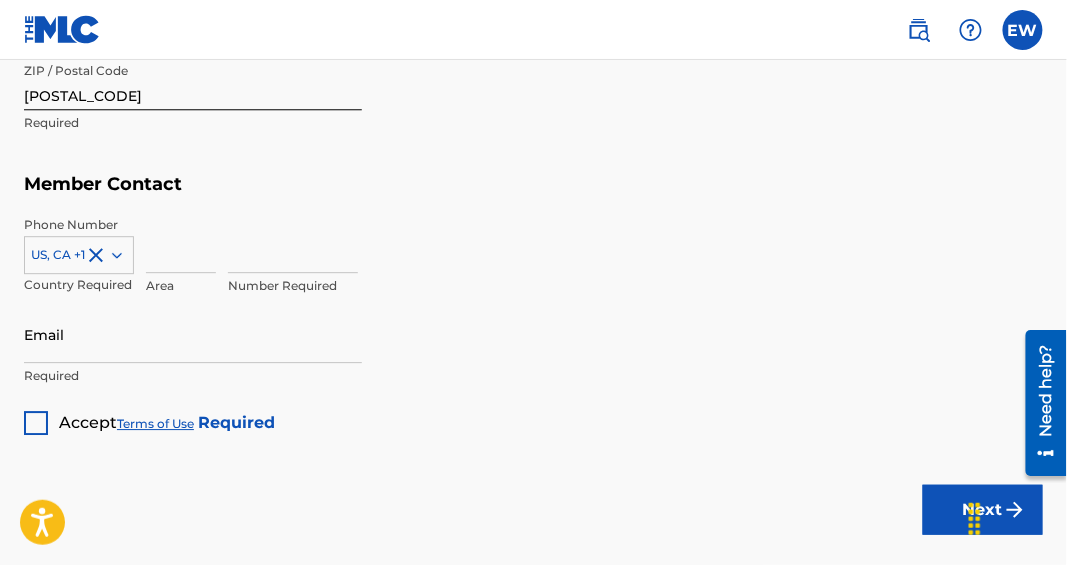 click at bounding box center [181, 244] 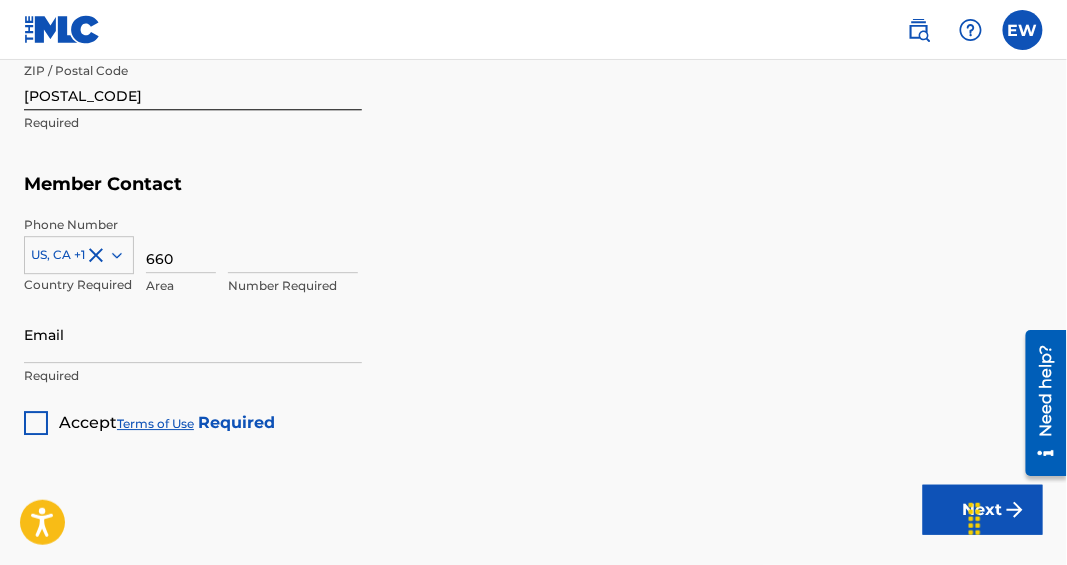 type on "United States" 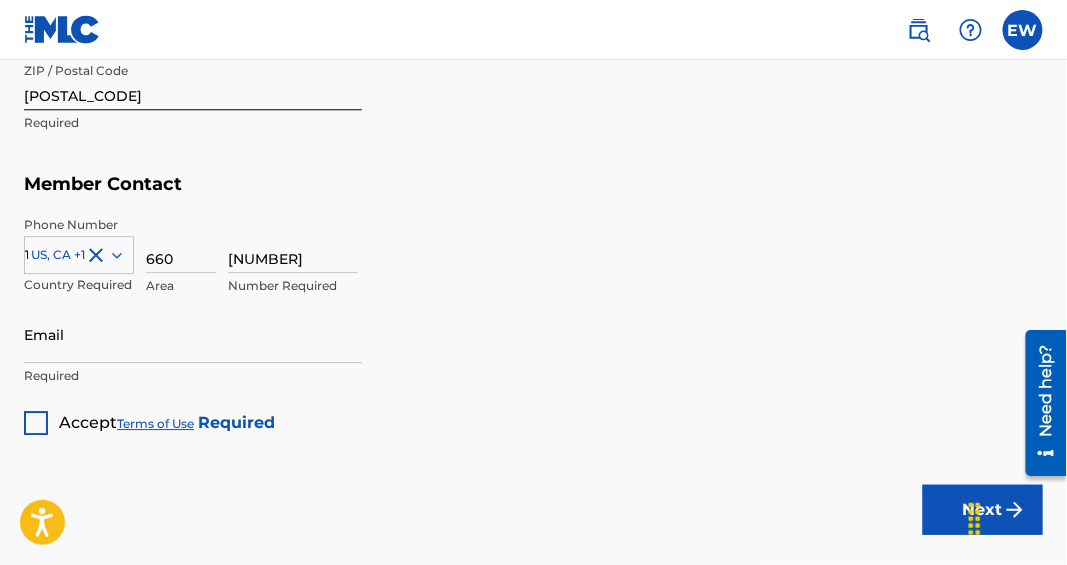 type on "[EMAIL]" 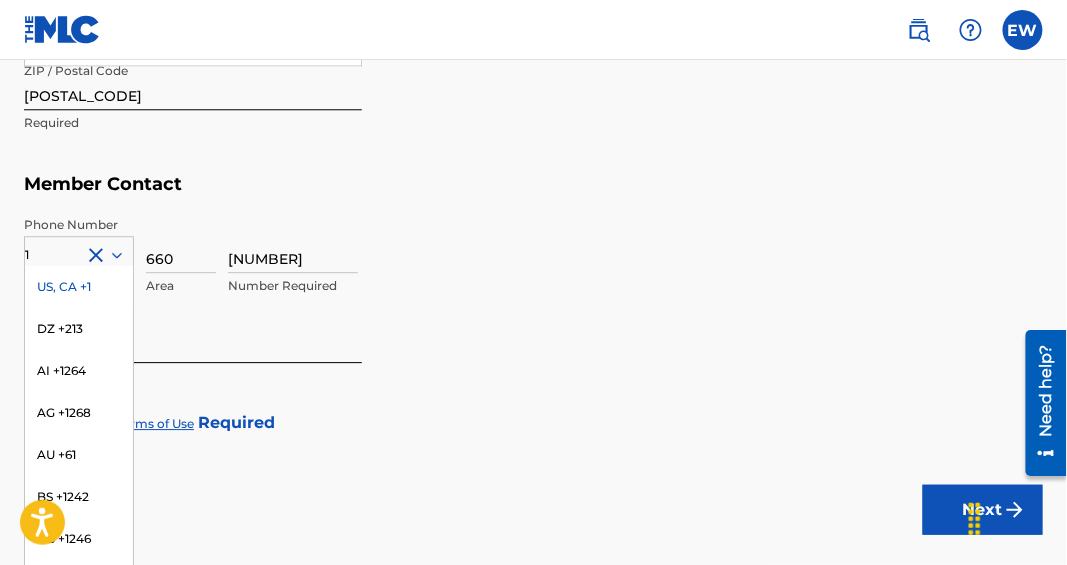 click on "[MEMBER_TYPE] [REQUIRED] [MEMBER_NAME] [COMPANY] [REQUIRED] [IDENTIFIERS] [PUBLISHER_ACCOUNT_NUMBER] [OPTIONAL] [OPTIONAL] [OPTIONAL] [MEMBER_ADDRESS] [USE_MY_EXISTING_USER_ACCOUNT_DETAILS] [STREET_ADDRESS] [NUMBER] [STREET] [REQUIRED] [UNIT_NUMBER] [OPTIONAL] [ATTENTION] [OPTIONAL] [CITY] [LOCATION] [REQUIRED] [COUNTRY] [COUNTRY] [REQUIRED] [STATE] [LOCATION] [REQUIRED] [ZIP_POSTAL_CODE] [POSTAL_CODE] [REQUIRED] [MEMBER_CONTACT] [PHONE_NUMBER] [NUMBER] [AREA] [NUMBER] [NUMBER] [REQUIRED] [EMAIL] [EMAIL] [REQUIRED] [ACCEPT] [TERMS_OF_USE] [REQUIRED] [NEXT]" at bounding box center (533, -218) 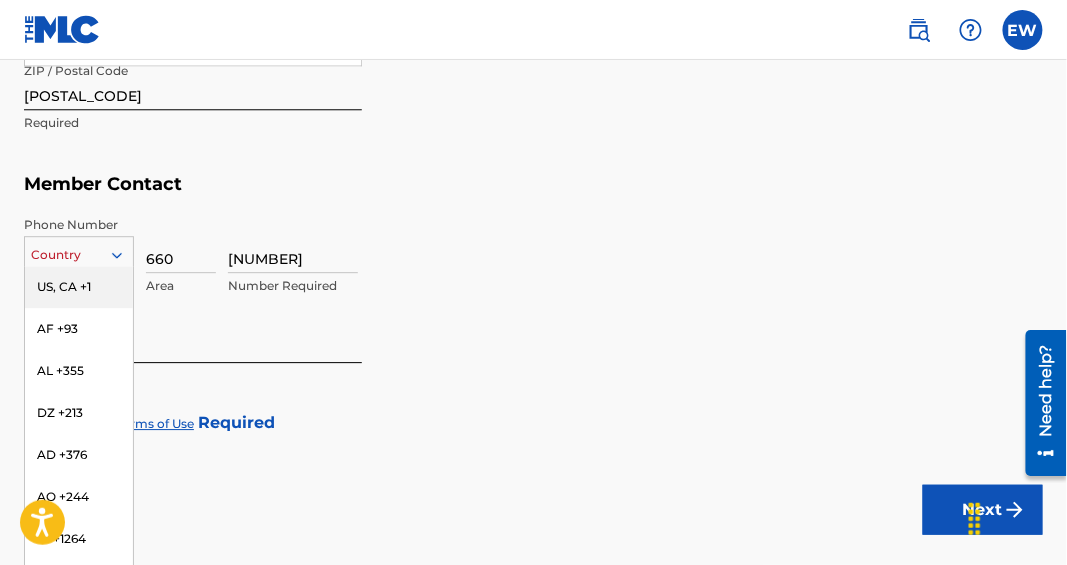 click 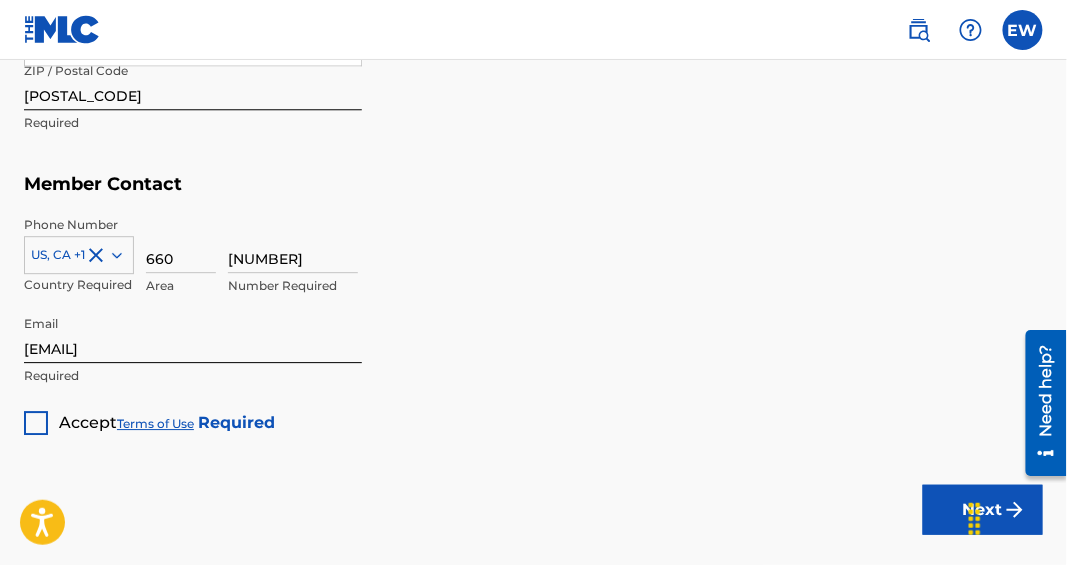 click at bounding box center [36, 423] 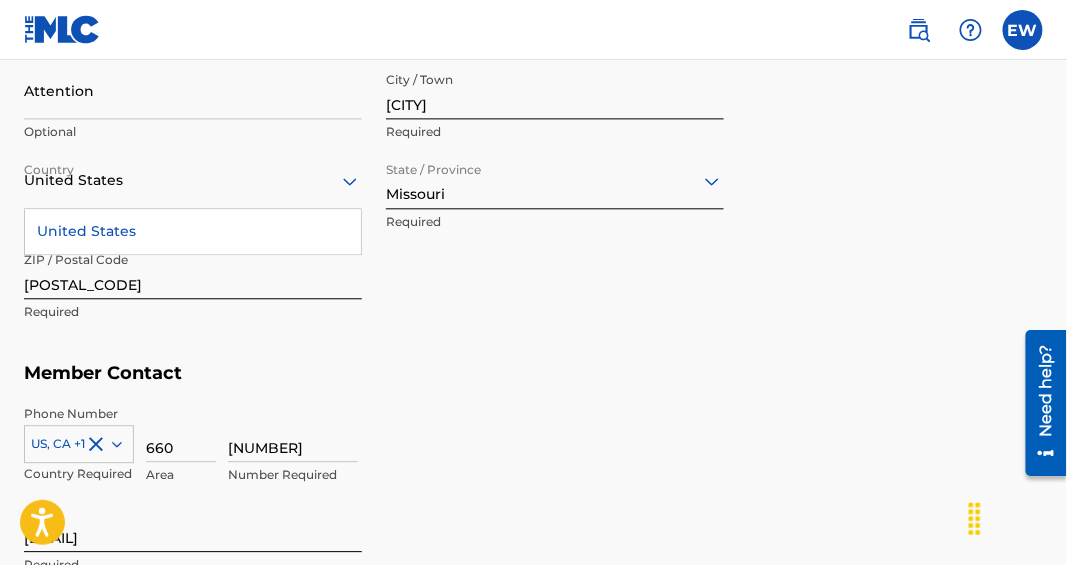 scroll, scrollTop: 1012, scrollLeft: 0, axis: vertical 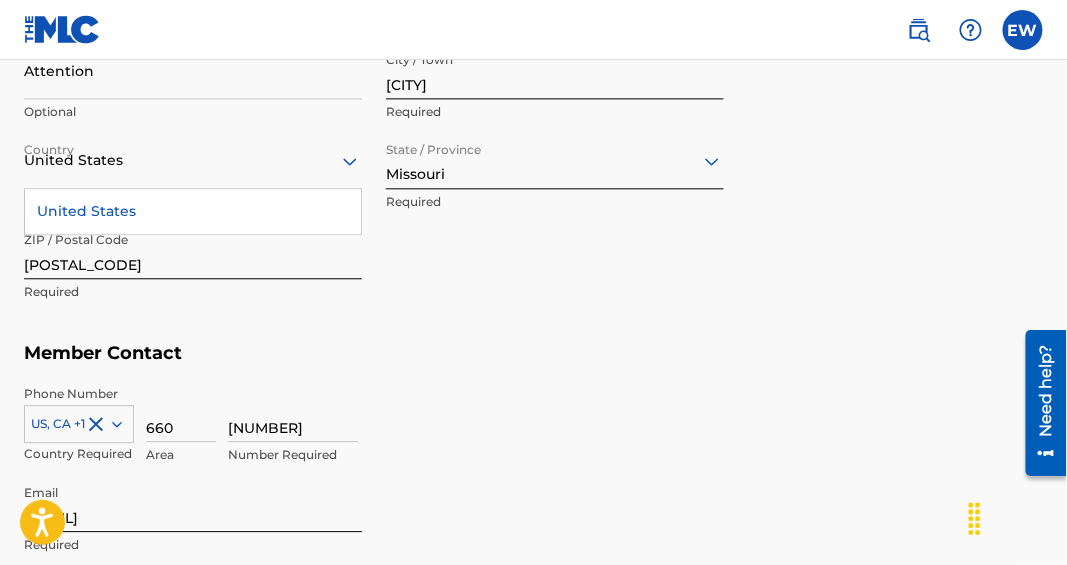 click on "United States" at bounding box center (193, 211) 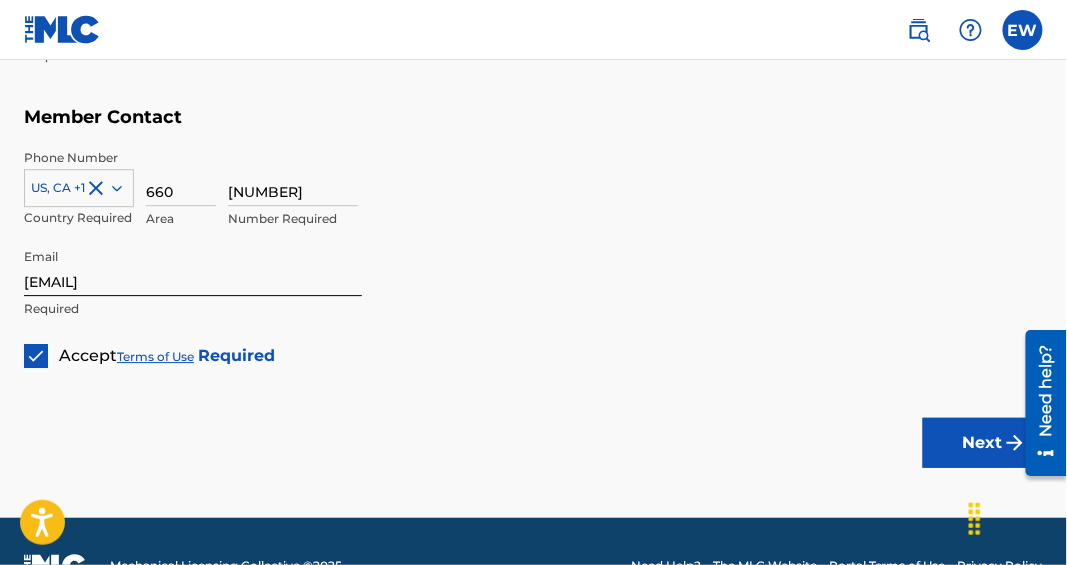 scroll, scrollTop: 1242, scrollLeft: 0, axis: vertical 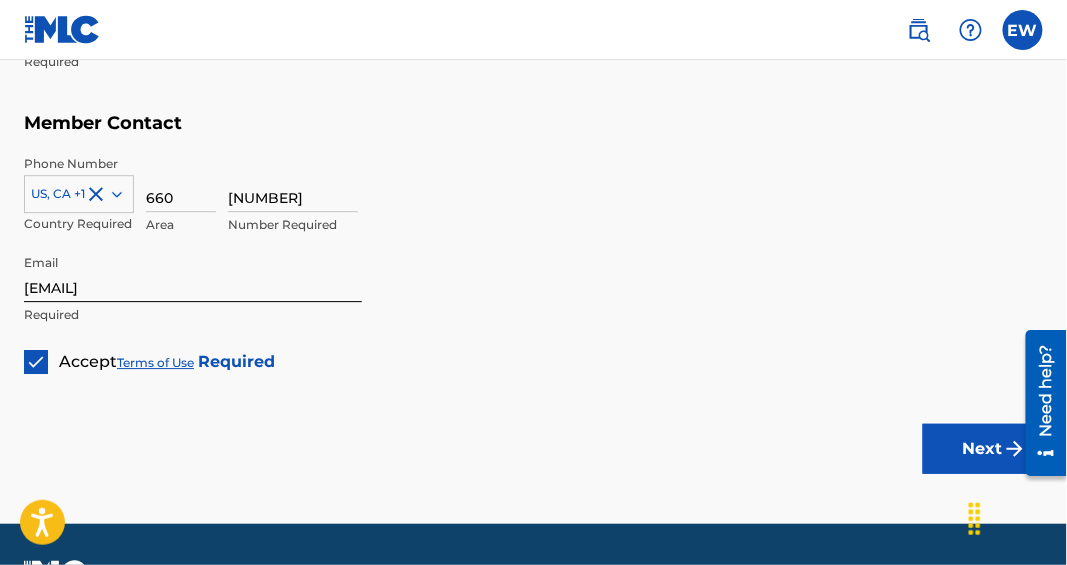 click on "Next" at bounding box center [983, 449] 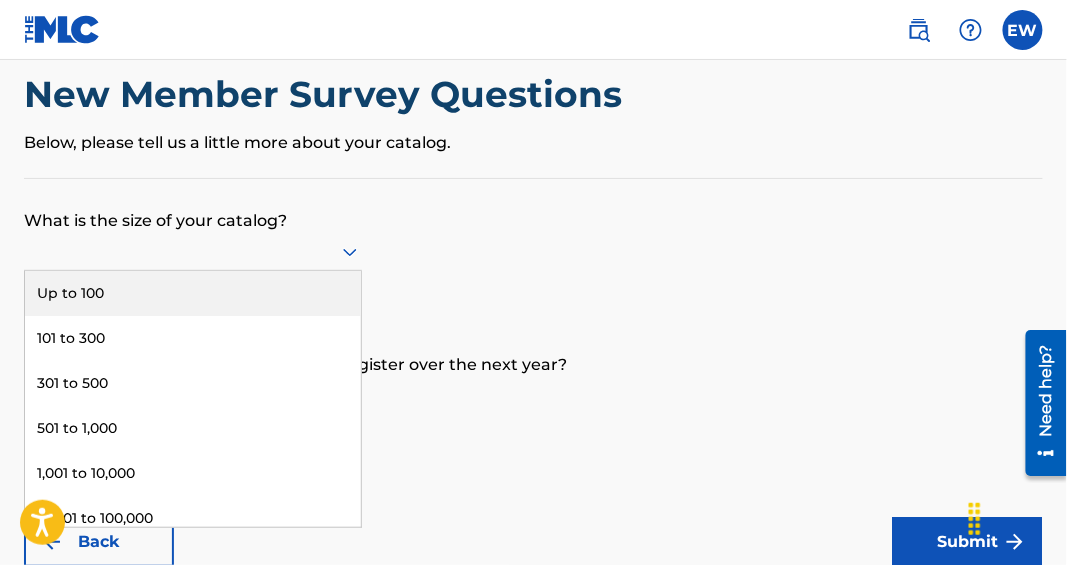 click on "9 results available. Use Up and Down to choose options, press Enter to select the currently focused option, press Escape to exit the menu, press Tab to select the option and exit the menu. Up to 100 101 to 300 301 to 500 501 to 1,000 1,001 to 10,000 10,001 to 100,000 100,001 to 300,000 301,000 to 500,000 Over 500,000" at bounding box center (193, 252) 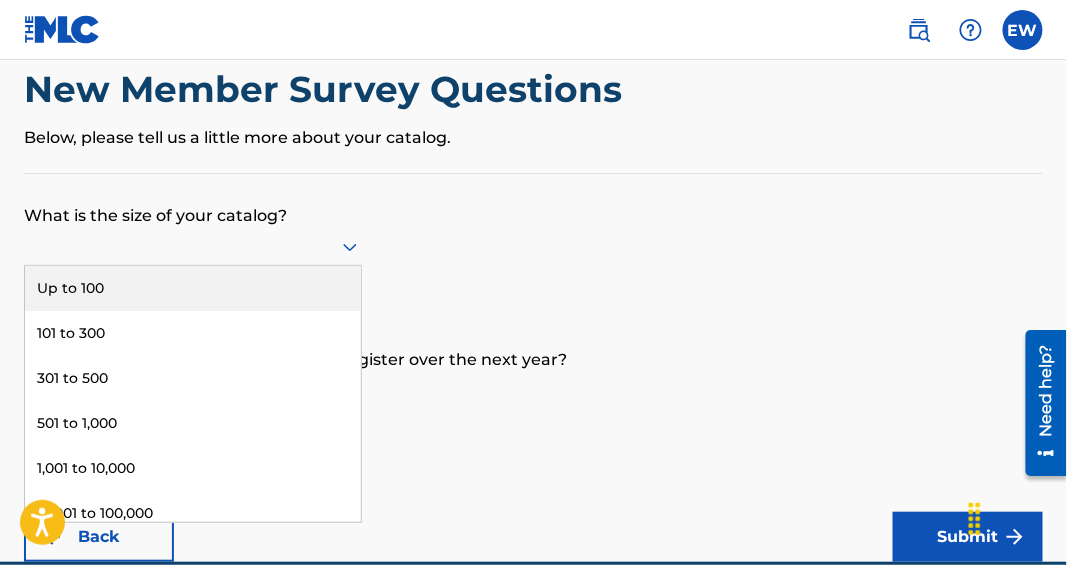 click on "Up to 100" at bounding box center [193, 288] 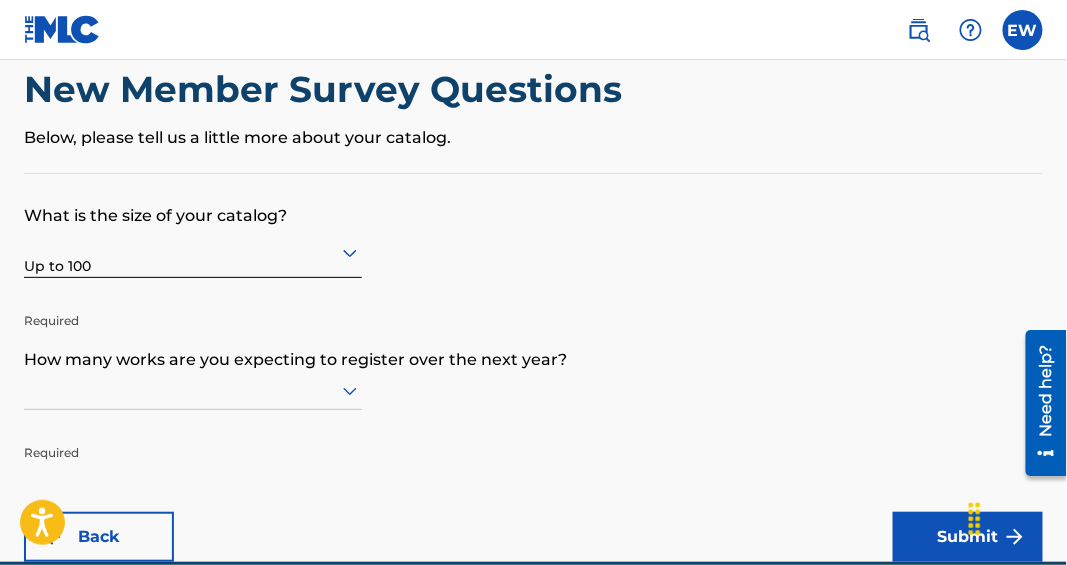 scroll, scrollTop: 188, scrollLeft: 0, axis: vertical 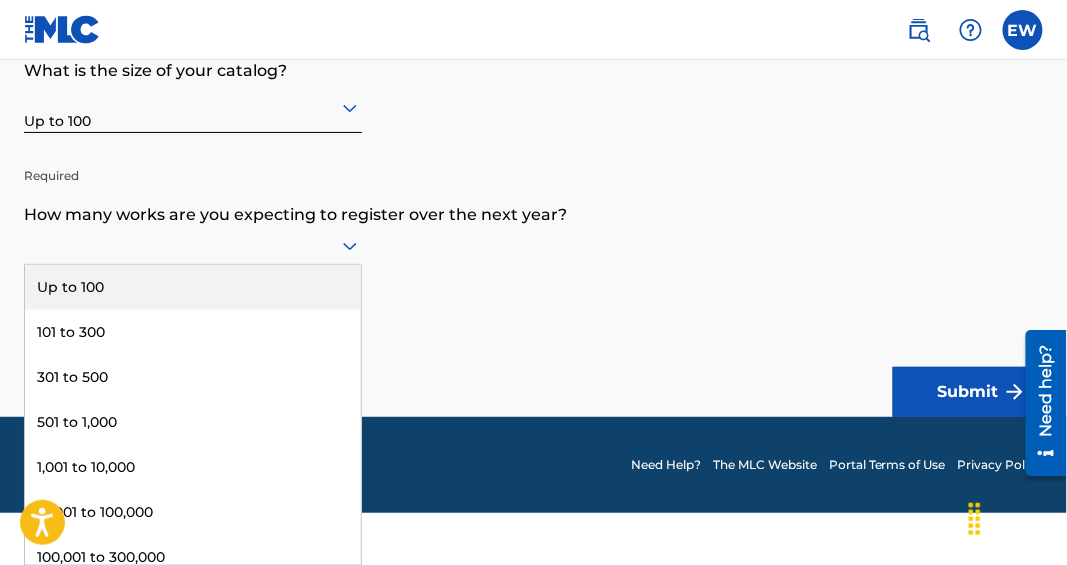 click on "9 results available. Use Up and Down to choose options, press Enter to select the currently focused option, press Escape to exit the menu, press Tab to select the option and exit the menu. Up to 100 101 to 300 301 to 500 501 to 1,000 1,001 to 10,000 10,001 to 100,000 100,001 to 300,000 301,000 to 500,000 Over 500,000" at bounding box center [193, 246] 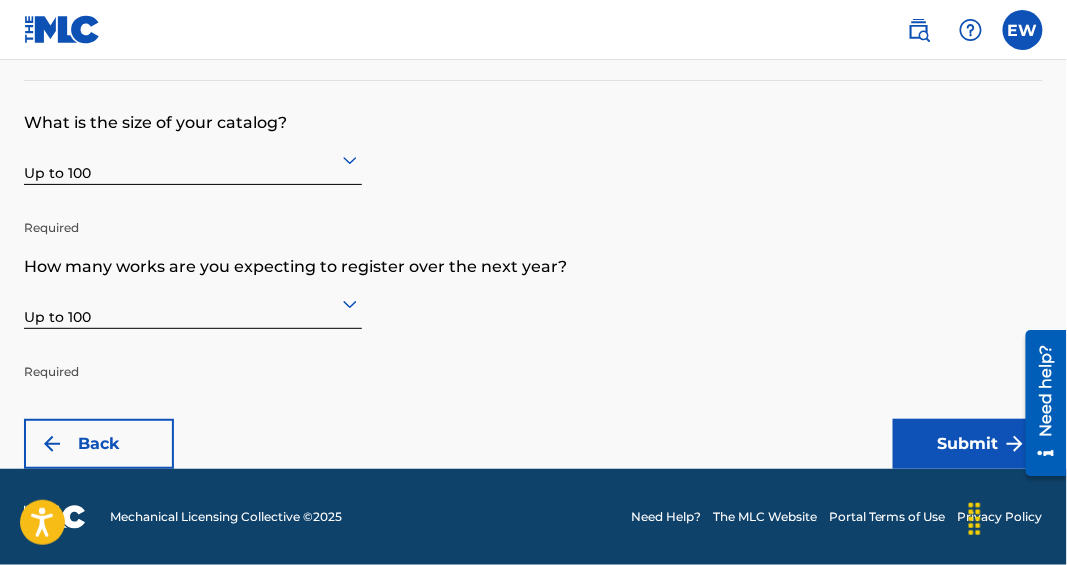 scroll, scrollTop: 135, scrollLeft: 0, axis: vertical 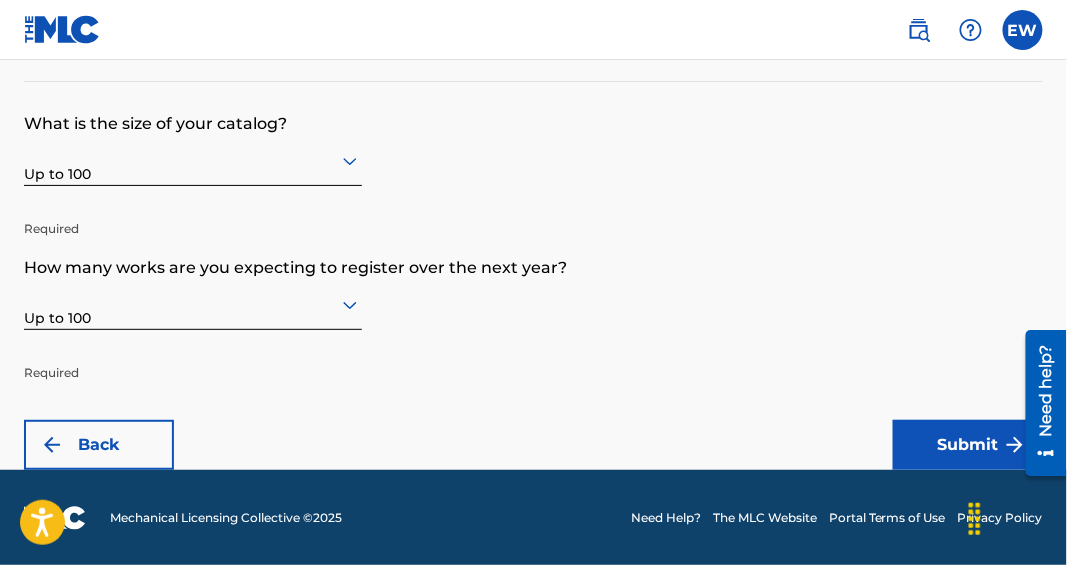 click on "Submit" at bounding box center (968, 445) 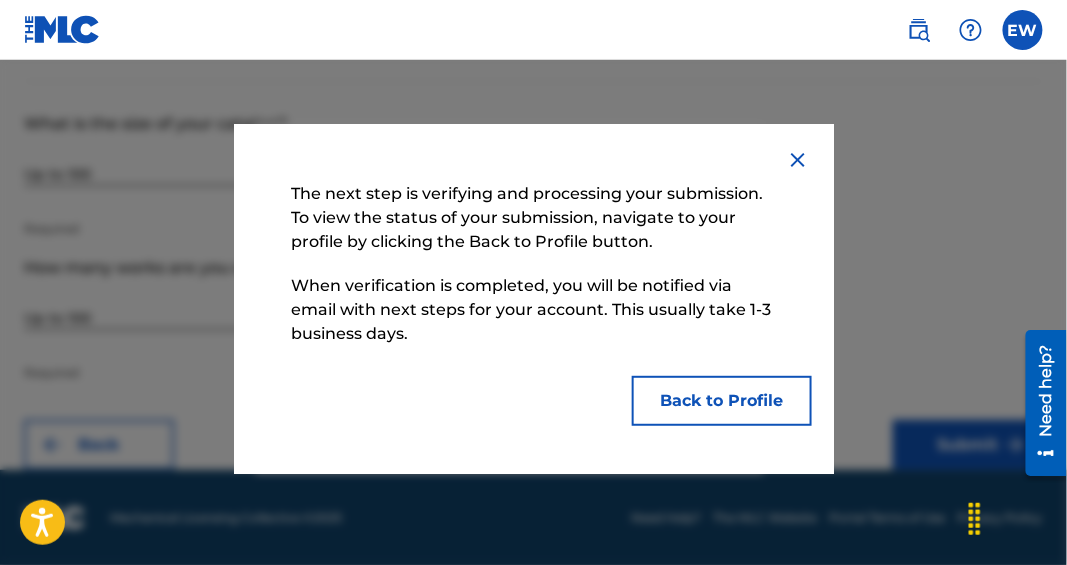 click on "Back to Profile" at bounding box center (722, 401) 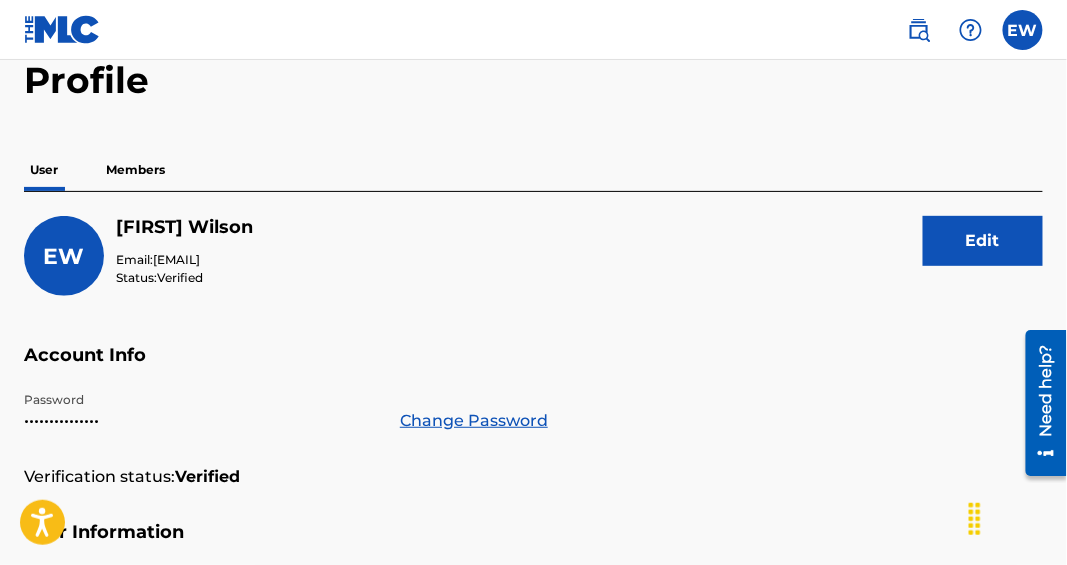 scroll, scrollTop: 96, scrollLeft: 0, axis: vertical 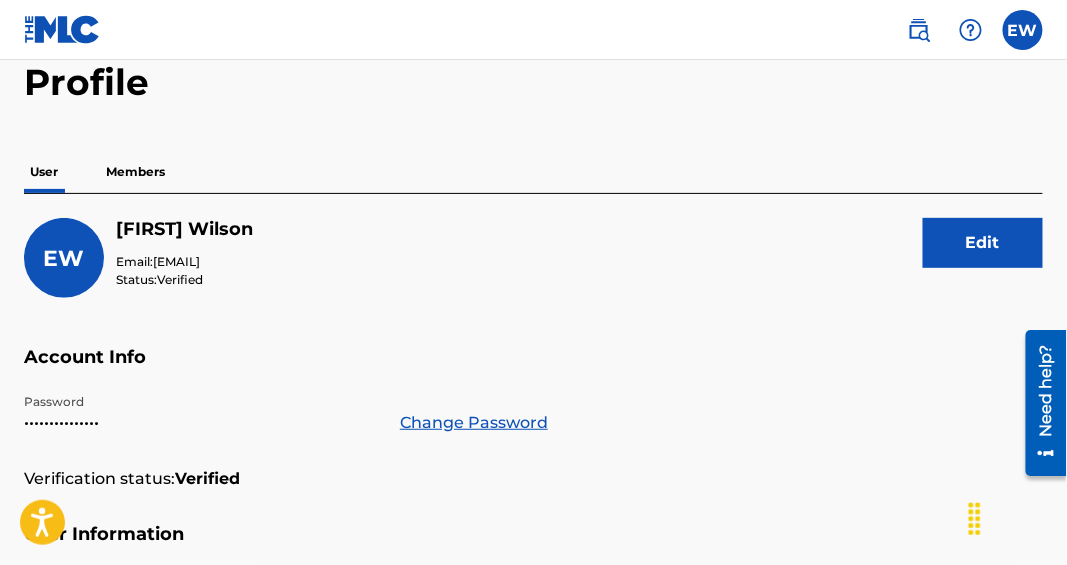 click on "Members" at bounding box center (135, 172) 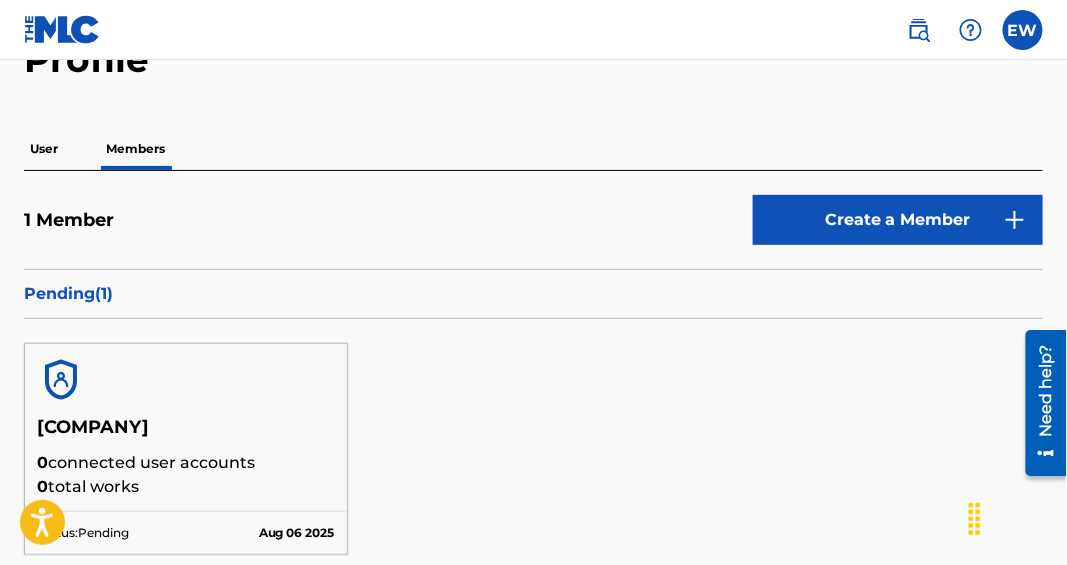 scroll, scrollTop: 112, scrollLeft: 0, axis: vertical 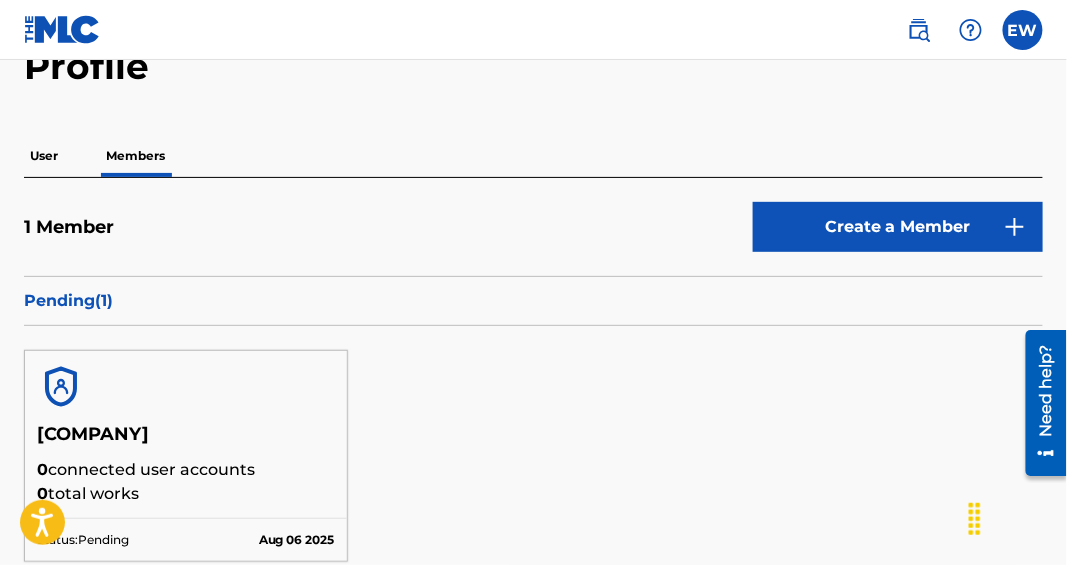 click on "Create a Member" at bounding box center [898, 227] 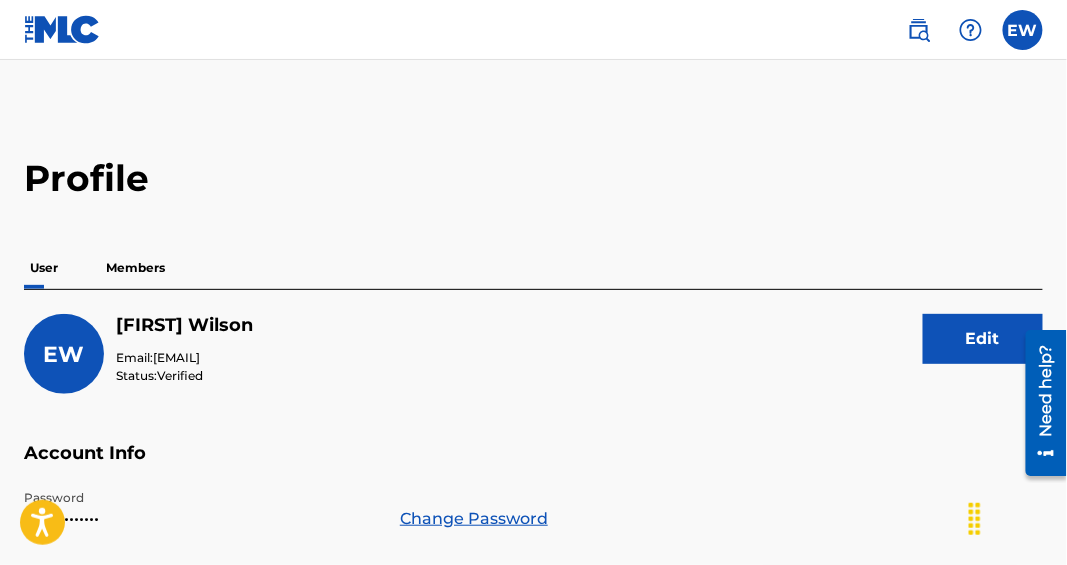 scroll, scrollTop: 112, scrollLeft: 0, axis: vertical 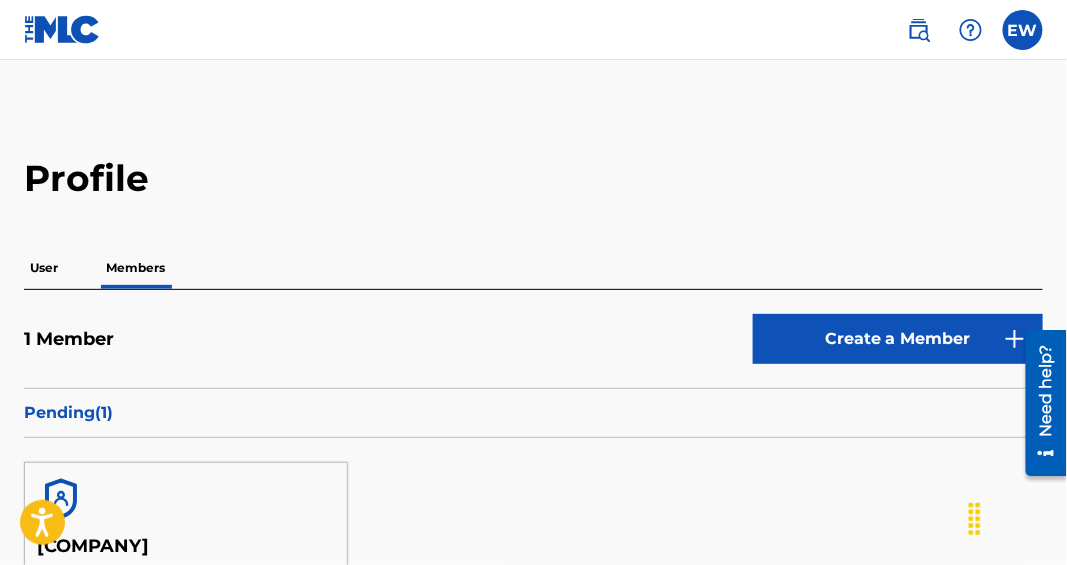 click at bounding box center [919, 30] 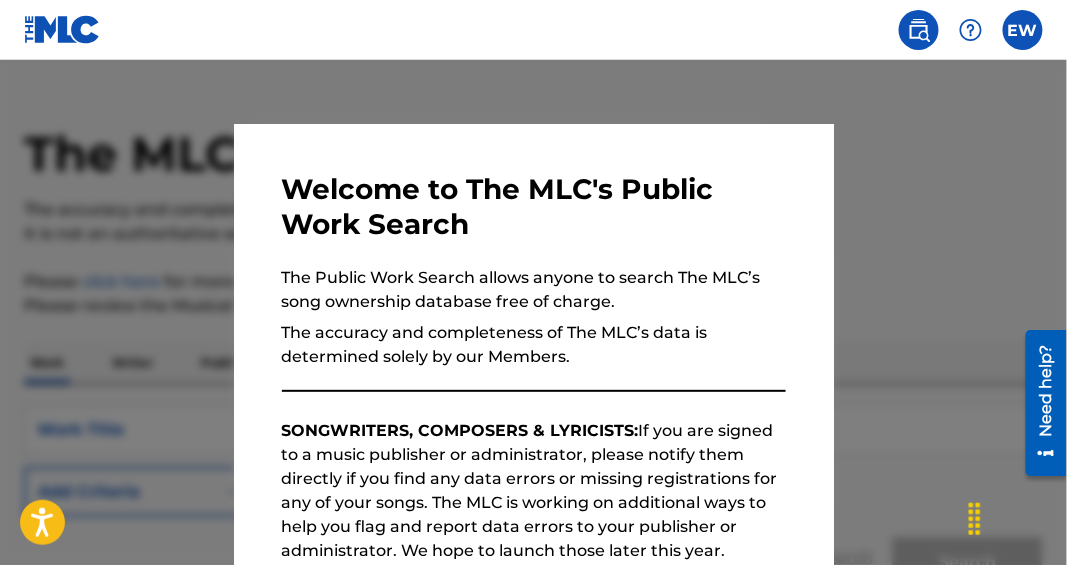scroll, scrollTop: 55, scrollLeft: 0, axis: vertical 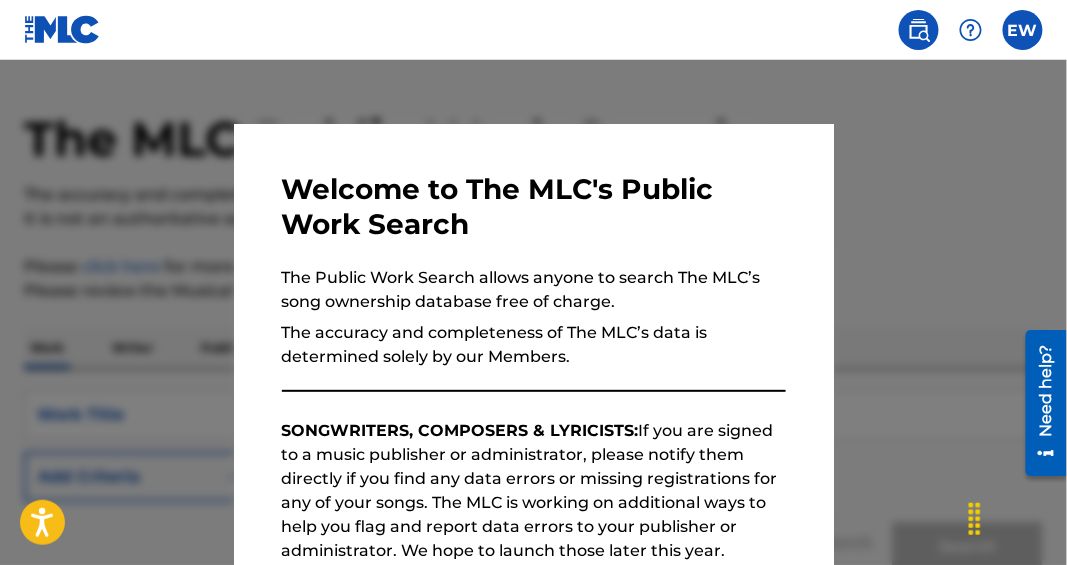 click at bounding box center (919, 30) 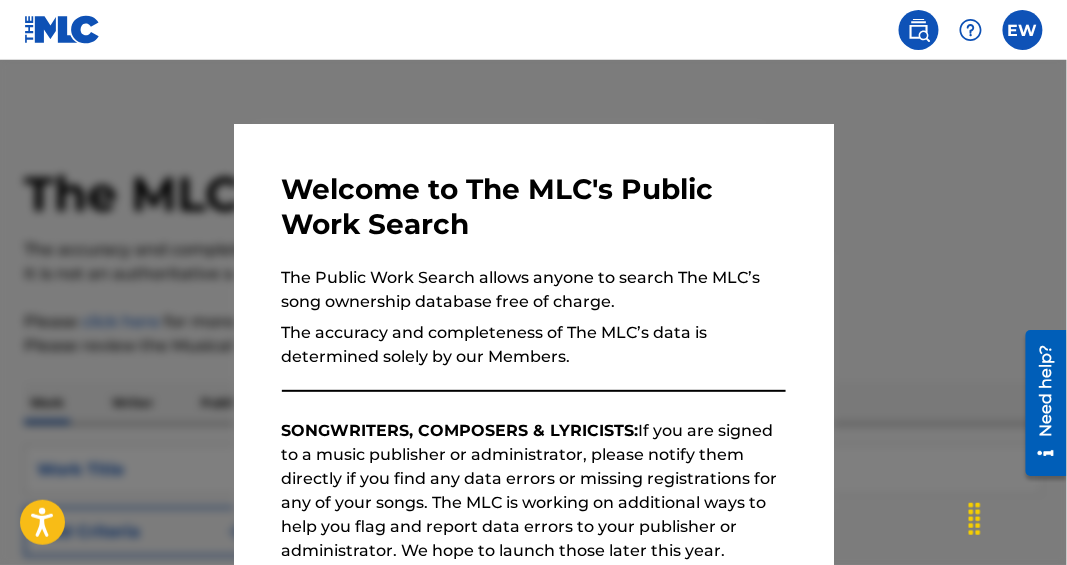 click at bounding box center (919, 30) 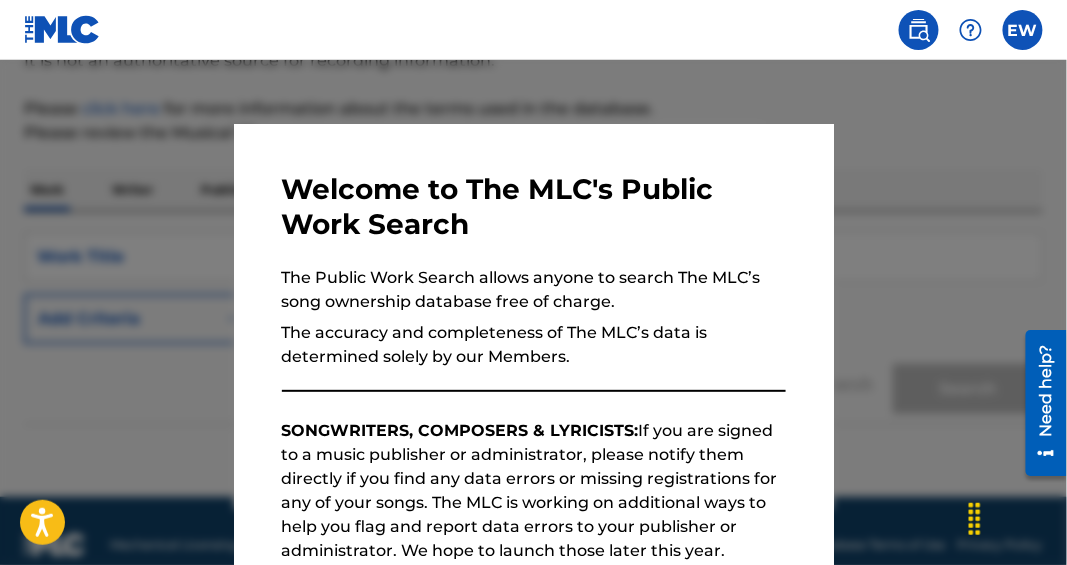 scroll, scrollTop: 221, scrollLeft: 0, axis: vertical 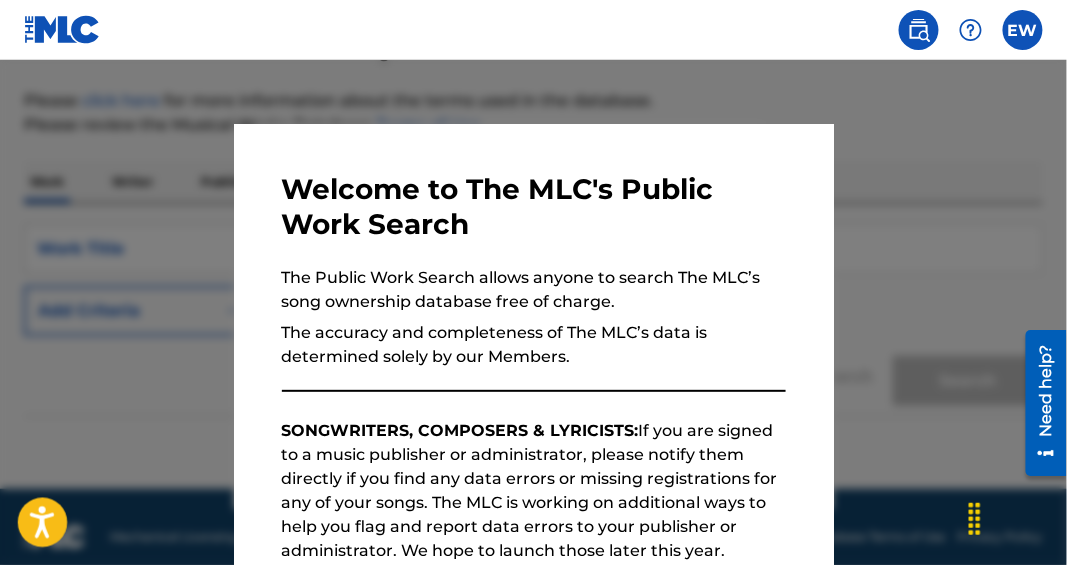 click 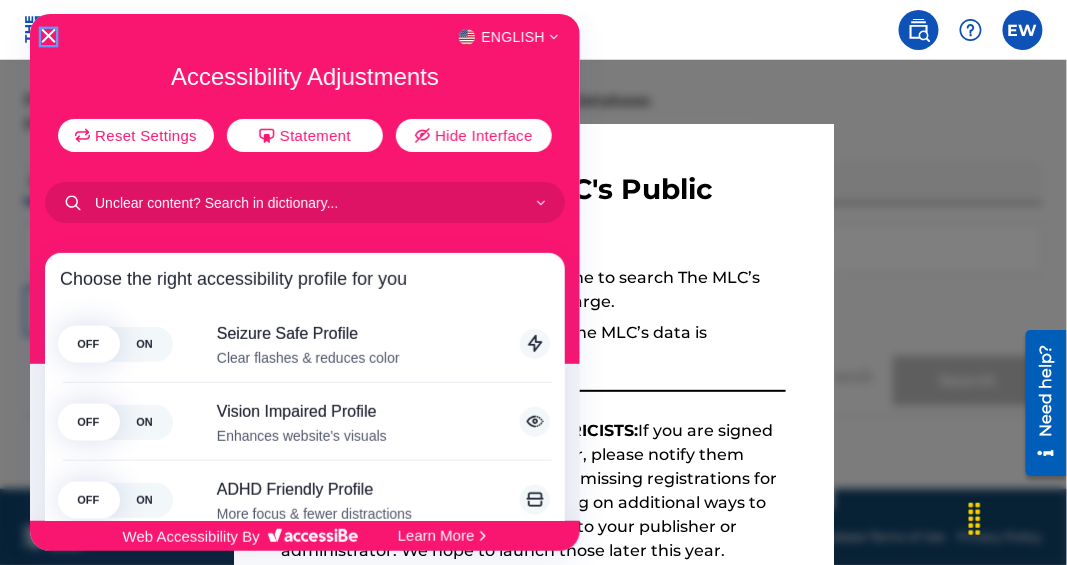 click 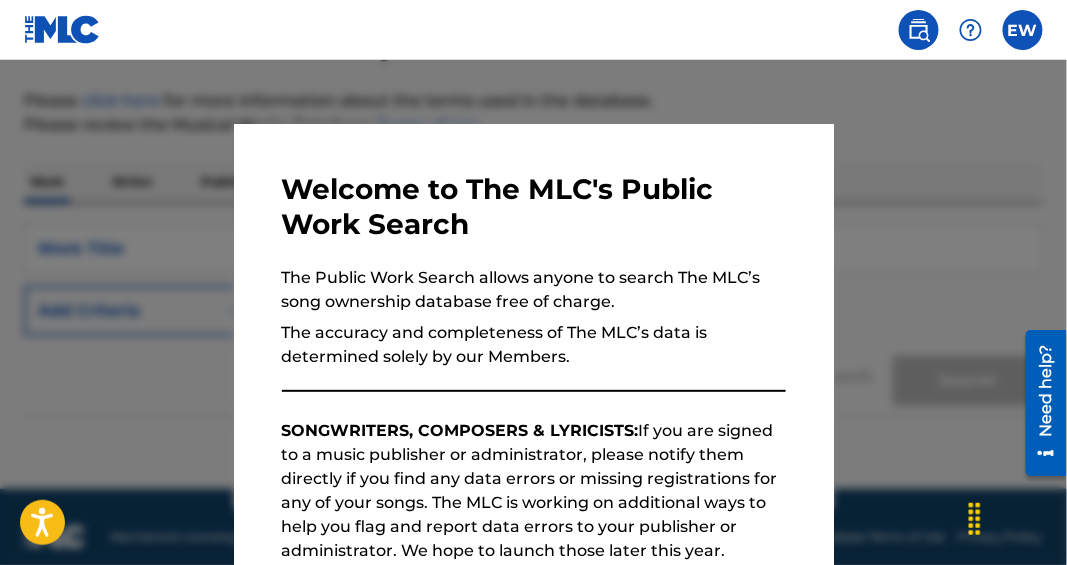 click at bounding box center (1023, 30) 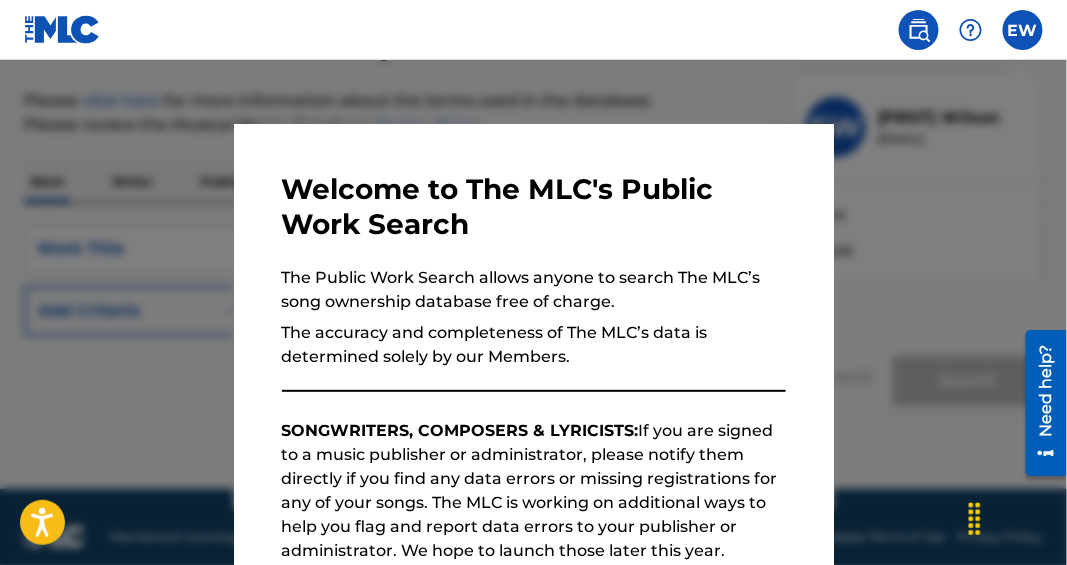 scroll, scrollTop: 240, scrollLeft: 0, axis: vertical 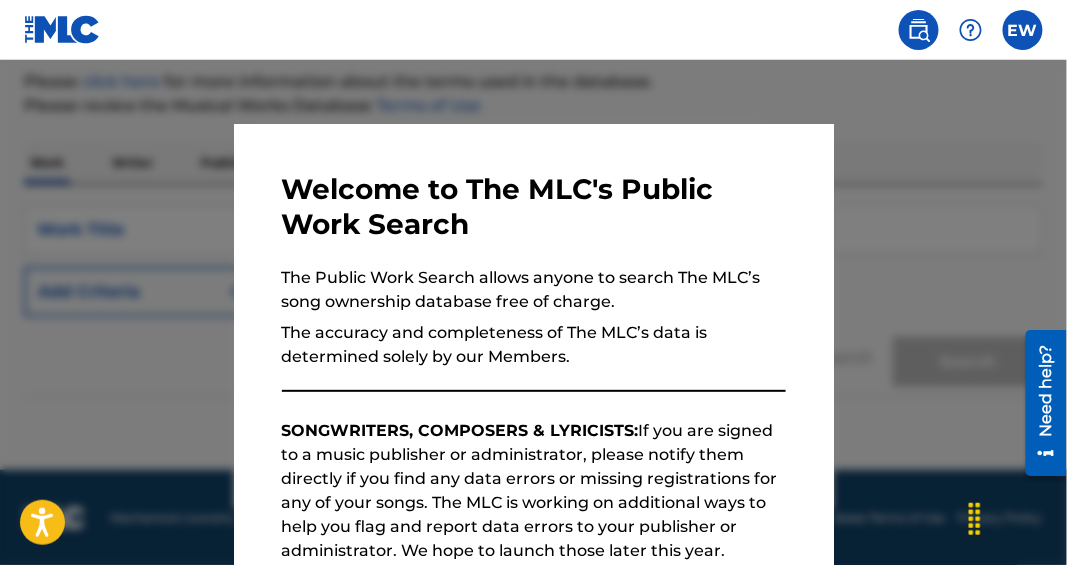 click on "SONGWRITERS, COMPOSERS & LYRICISTS:  If you are signed to a music publisher or administrator, please notify them directly if you find any data errors or missing registrations for any of your songs. The MLC is working on additional ways to help you flag and report data errors to your publisher or administrator. We hope to launch those later this year." at bounding box center (534, 491) 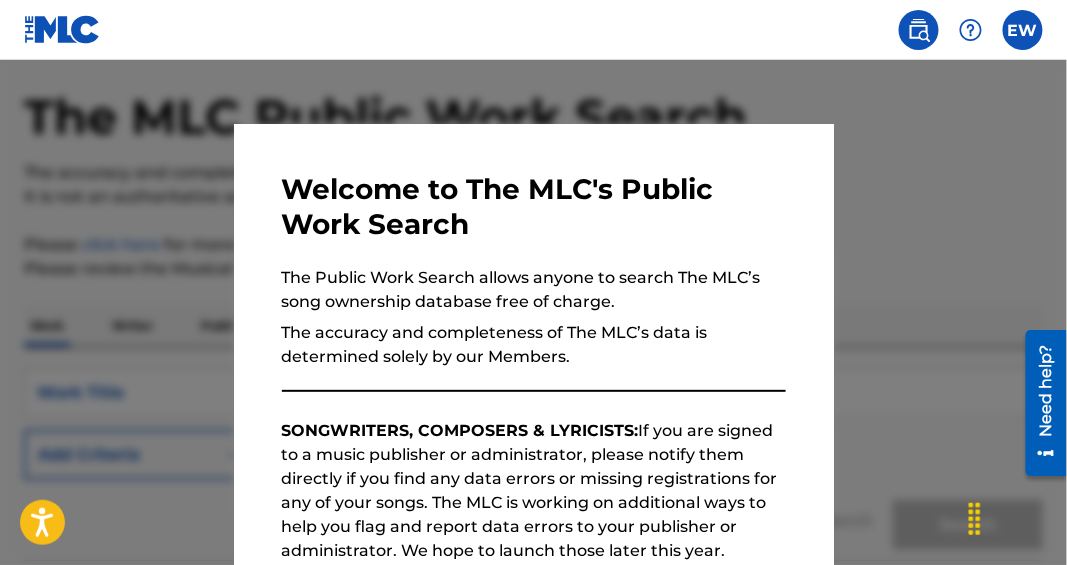 scroll, scrollTop: 73, scrollLeft: 0, axis: vertical 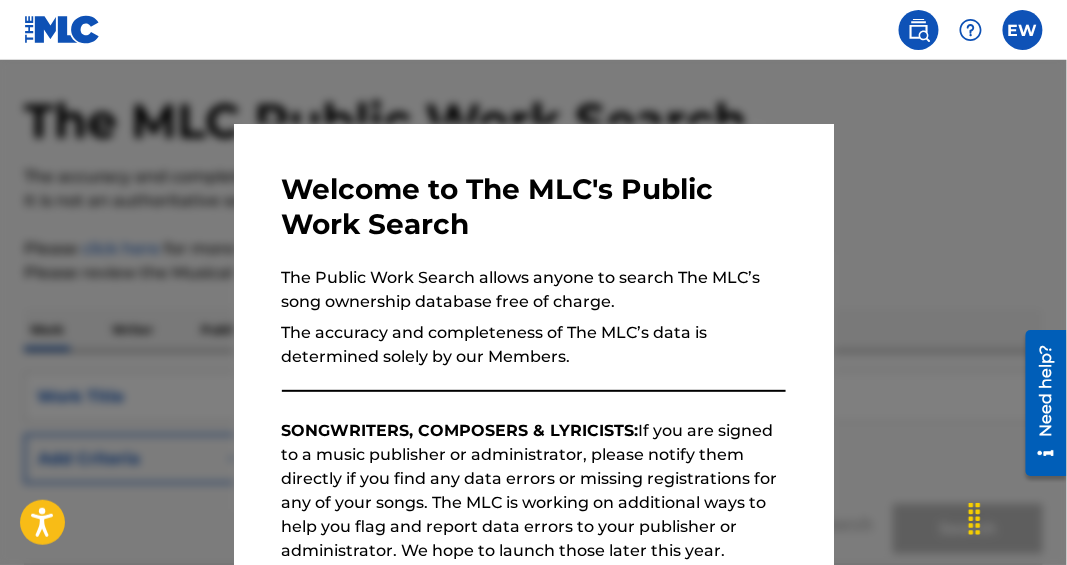 click on "[FIRST] [LAST] [USERNAME] [EMAIL] [ACTION] [ACTION]" at bounding box center [533, 30] 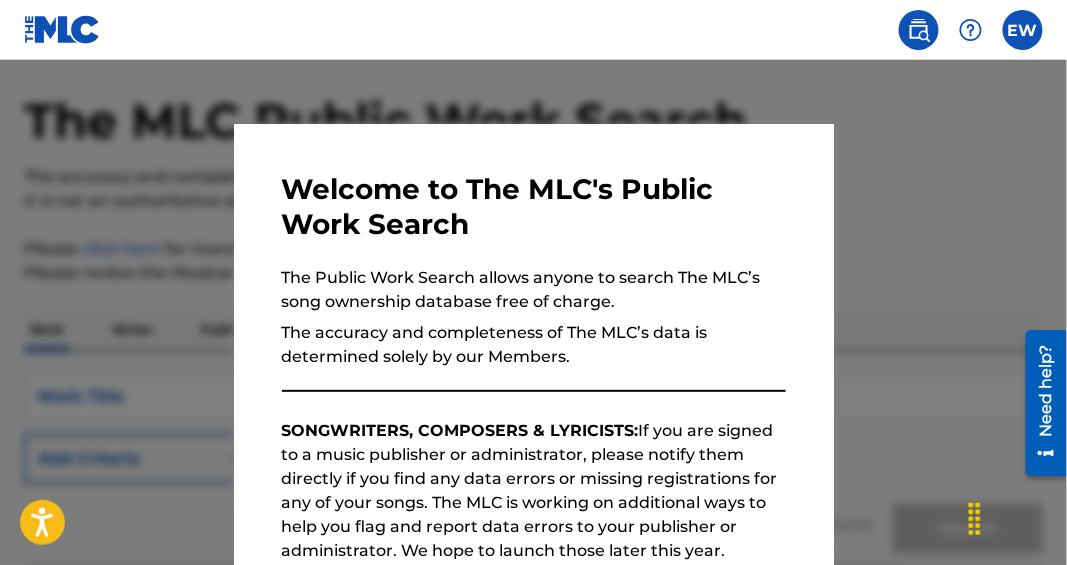 click at bounding box center [971, 30] 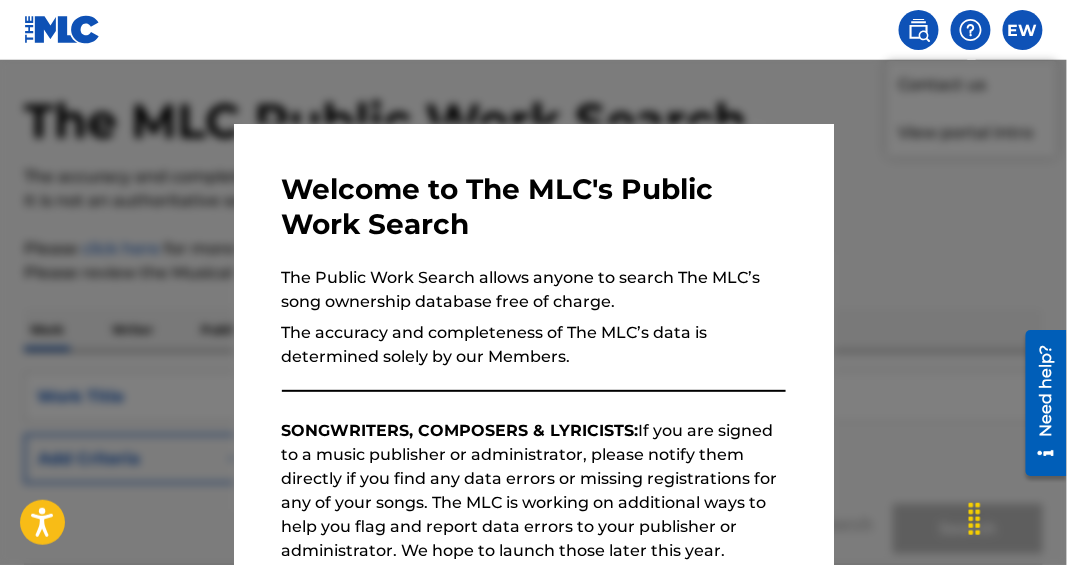 click on "[FIRST] [LAST] [USERNAME] [EMAIL] [ACTION] [ACTION]" at bounding box center [533, 30] 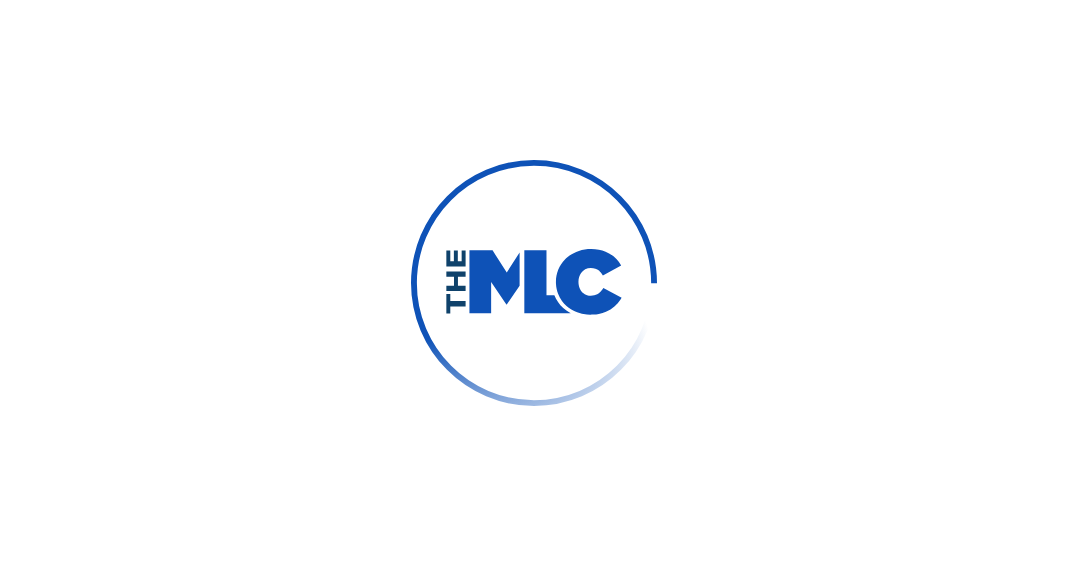 scroll, scrollTop: 0, scrollLeft: 0, axis: both 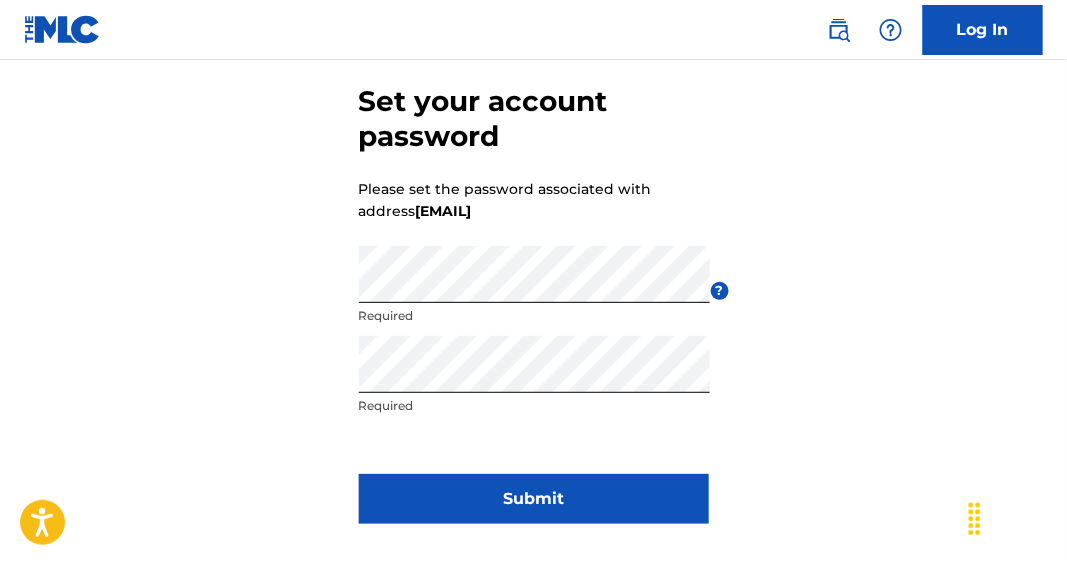 click on "Submit" at bounding box center (534, 499) 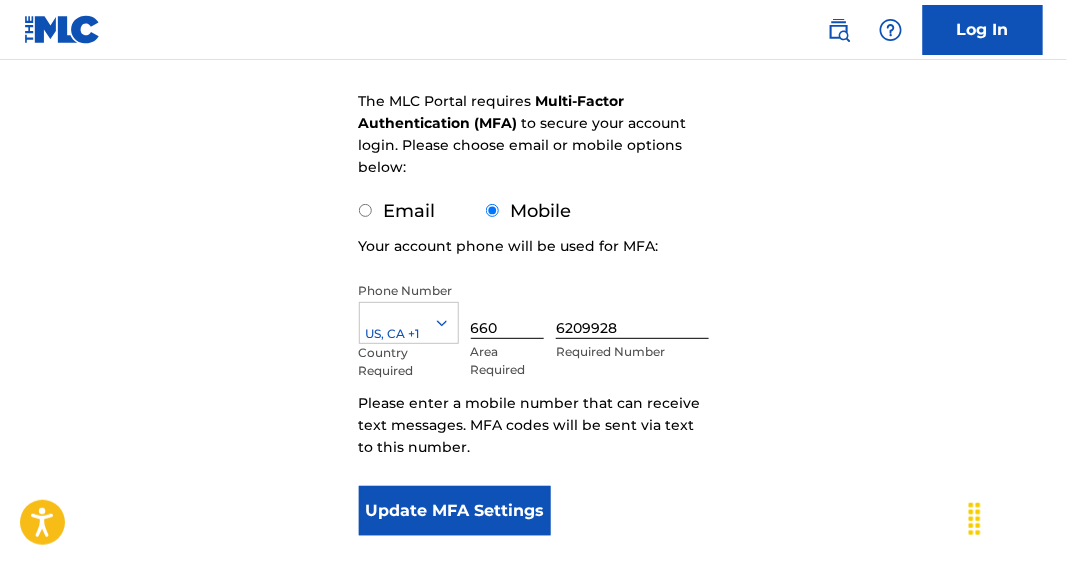 scroll, scrollTop: 279, scrollLeft: 0, axis: vertical 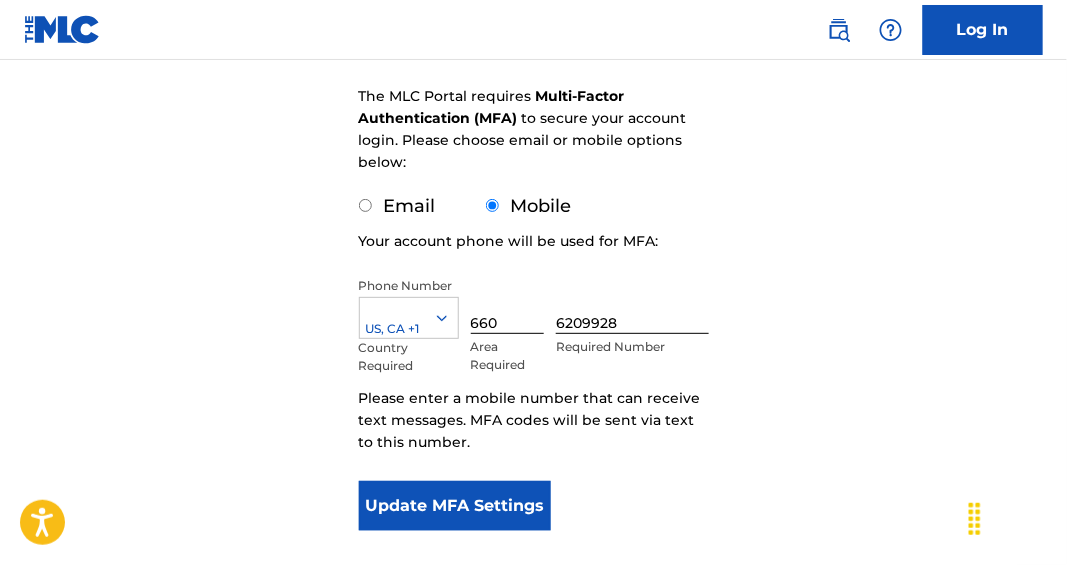 click on "Update MFA Settings" at bounding box center [455, 506] 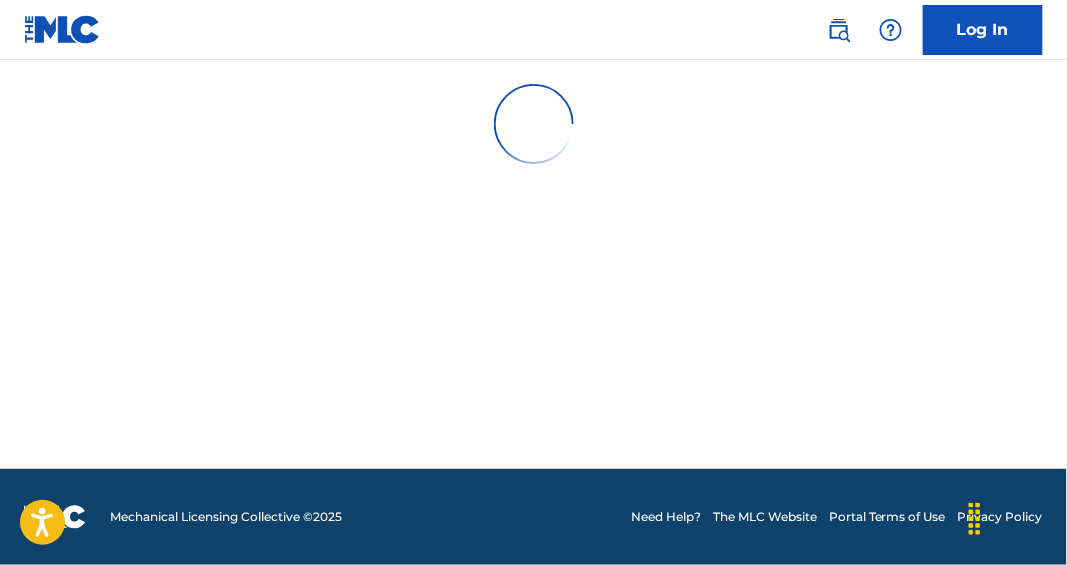 scroll, scrollTop: 10, scrollLeft: 0, axis: vertical 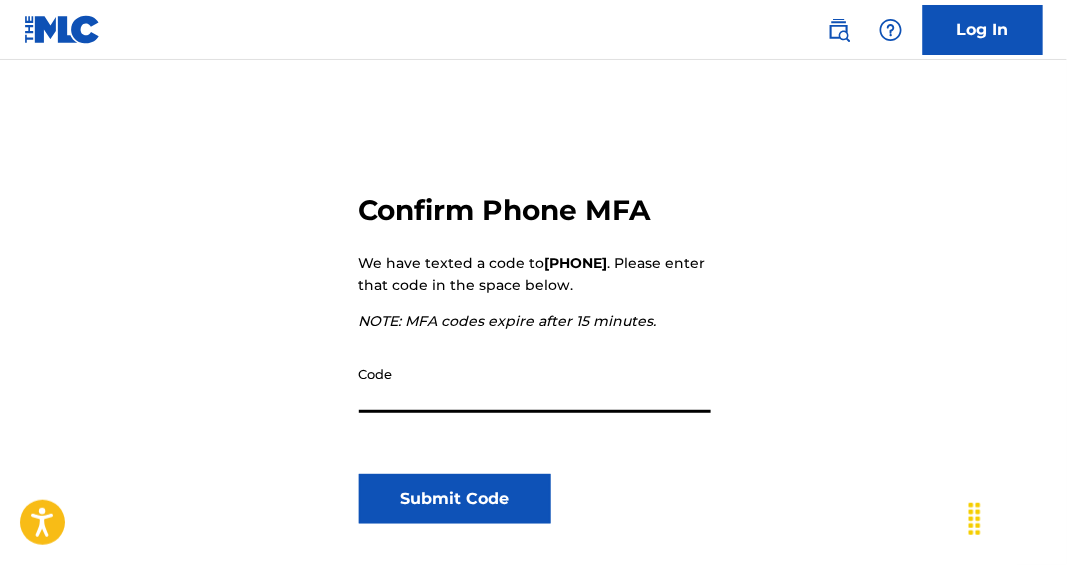click on "Code" at bounding box center (535, 384) 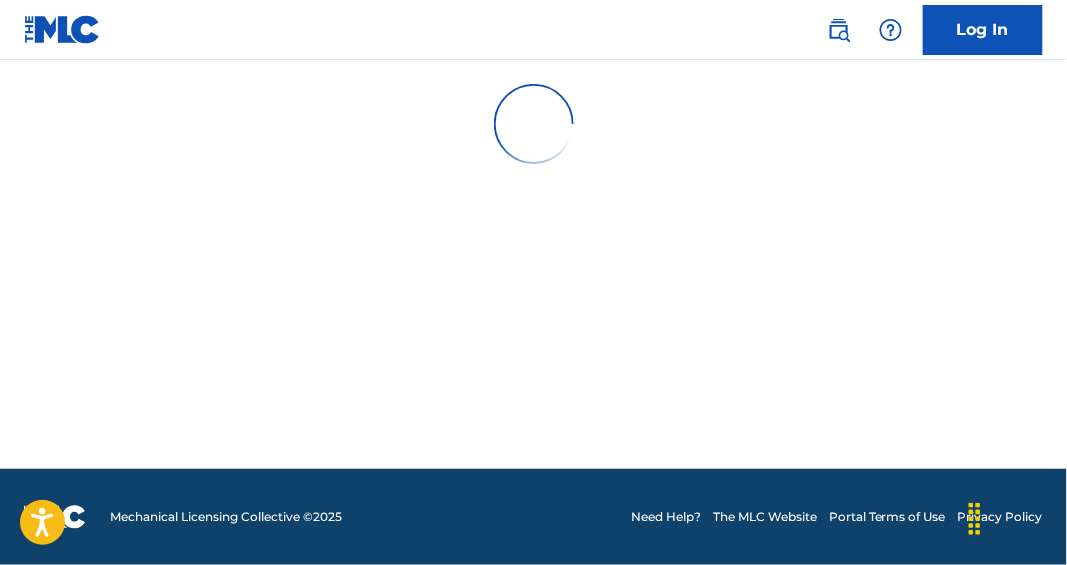 scroll, scrollTop: 10, scrollLeft: 0, axis: vertical 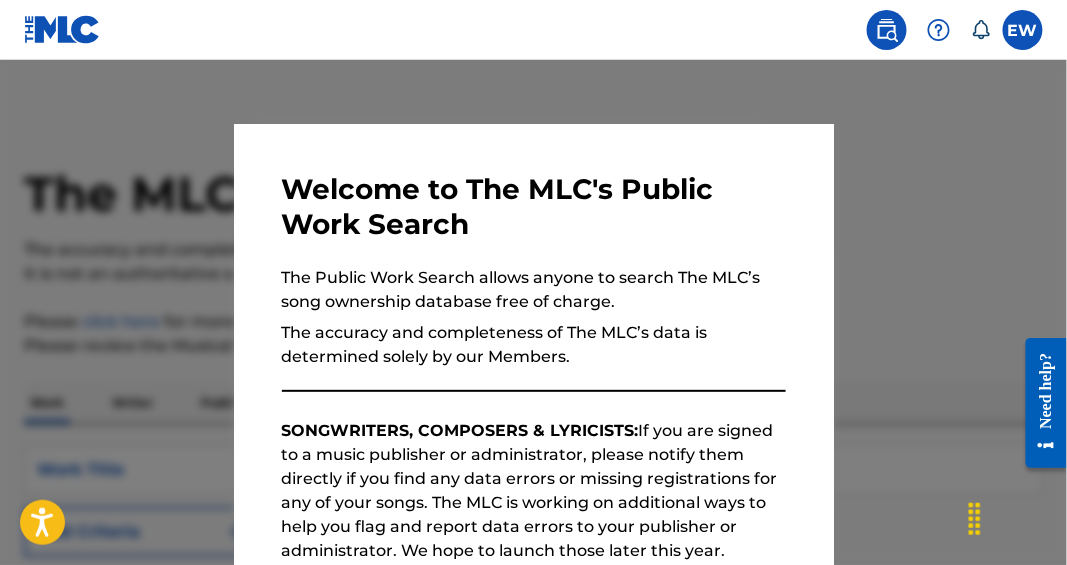 click at bounding box center [62, 29] 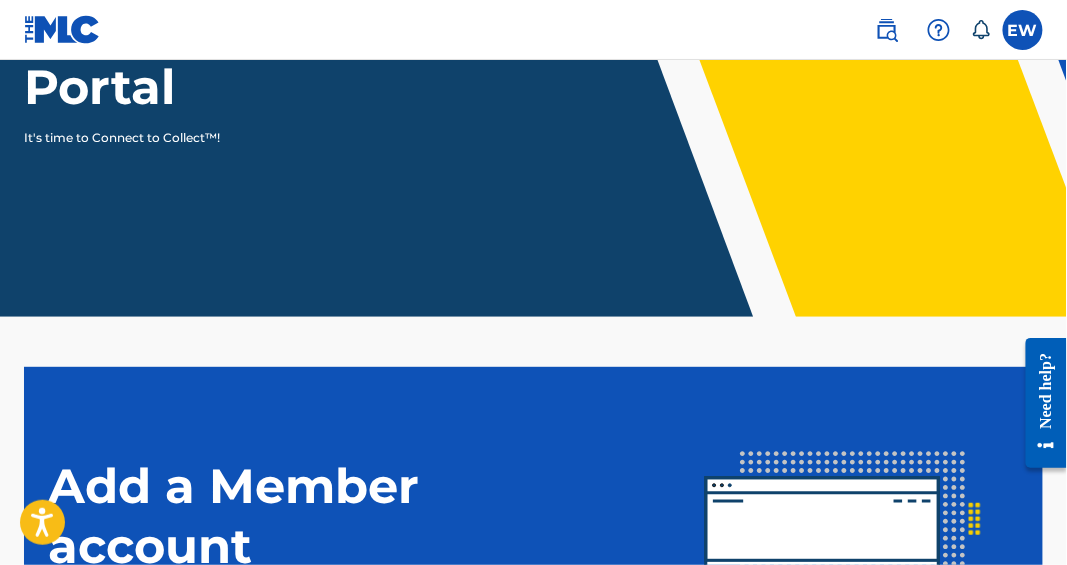 scroll, scrollTop: 0, scrollLeft: 0, axis: both 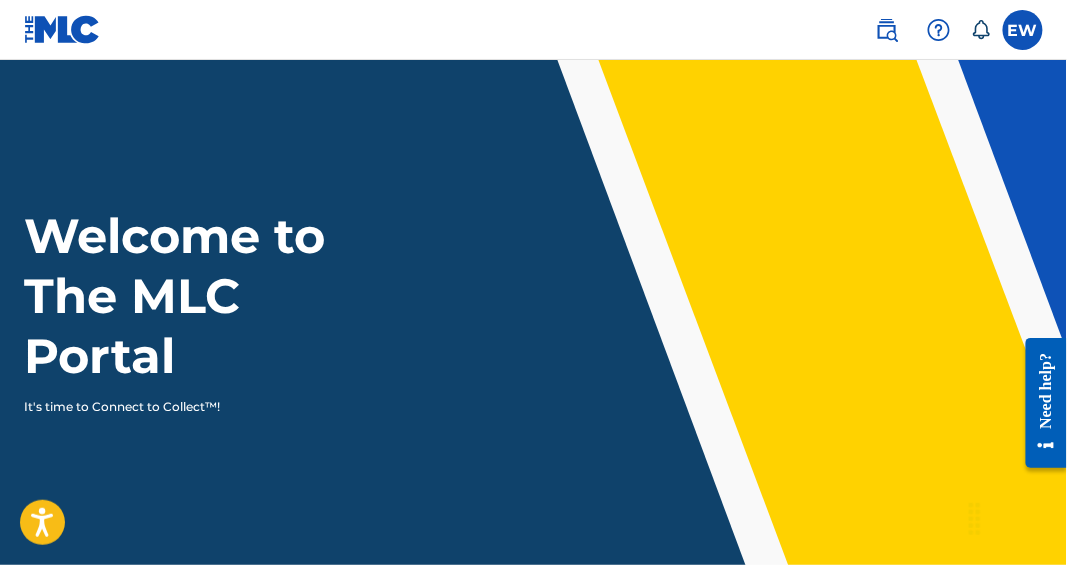click at bounding box center (1023, 30) 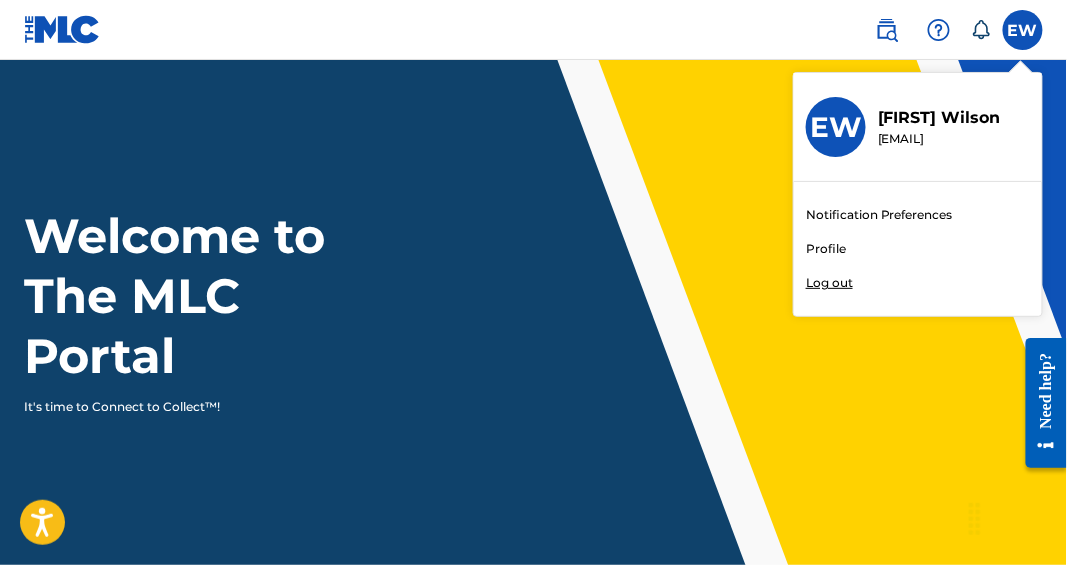 click on "Notification Preferences" at bounding box center (879, 215) 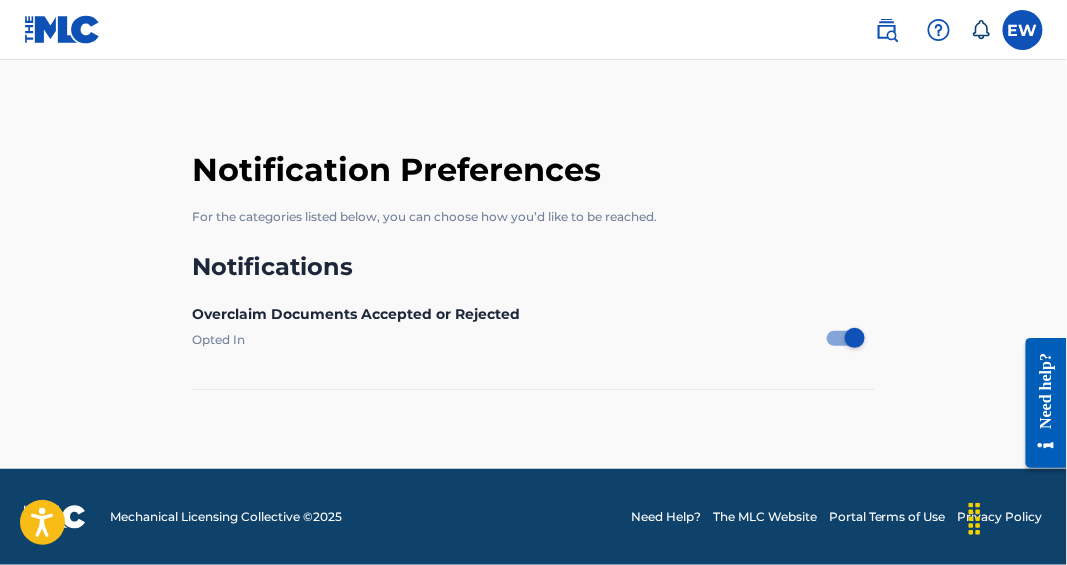 click at bounding box center [1023, 30] 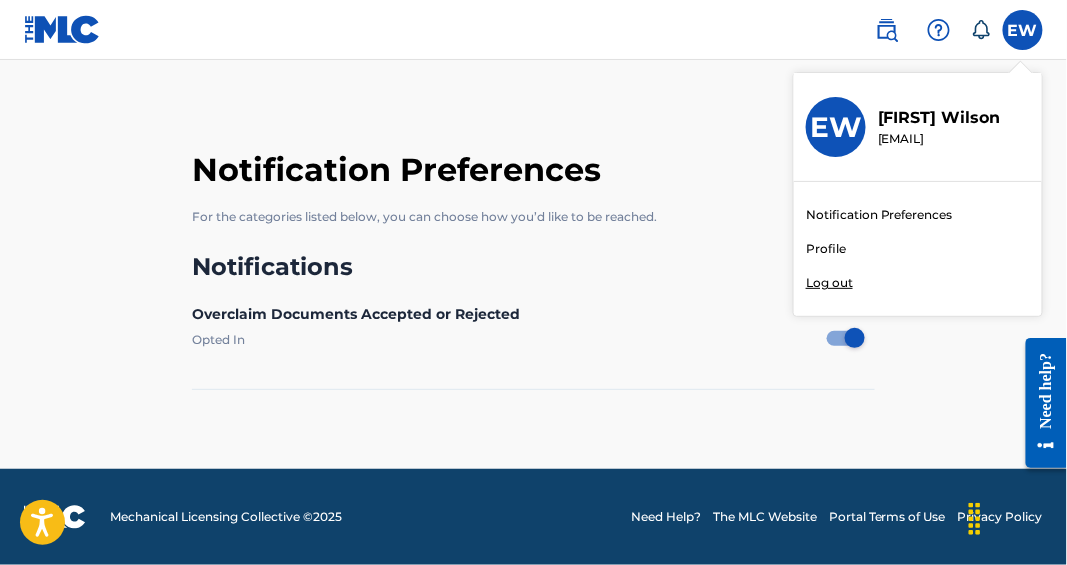 click on "Profile" at bounding box center (826, 249) 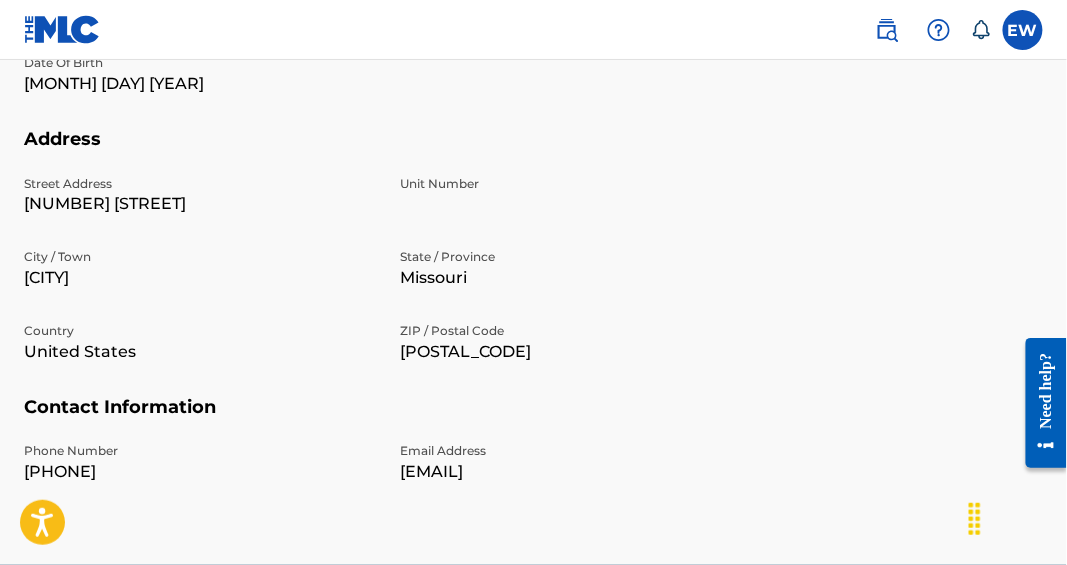scroll, scrollTop: 780, scrollLeft: 0, axis: vertical 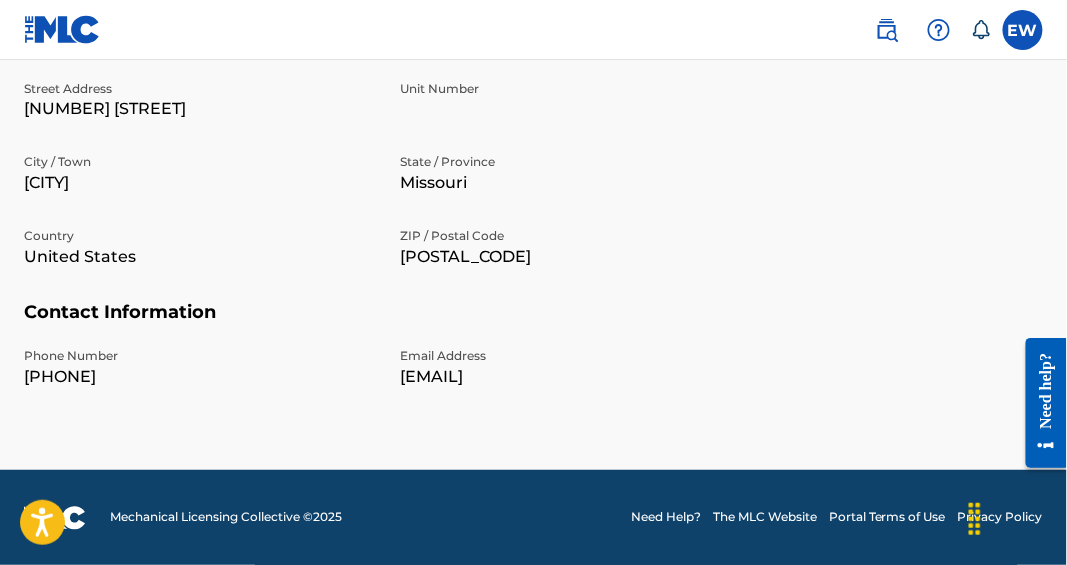 click on "The MLC Website" at bounding box center (765, 518) 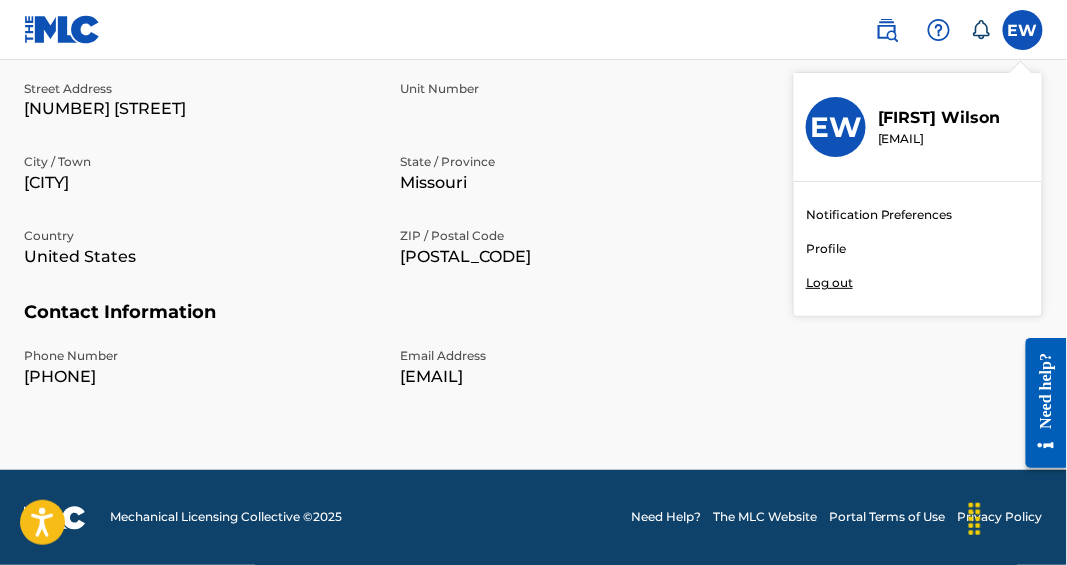 click on "Log out" at bounding box center (829, 283) 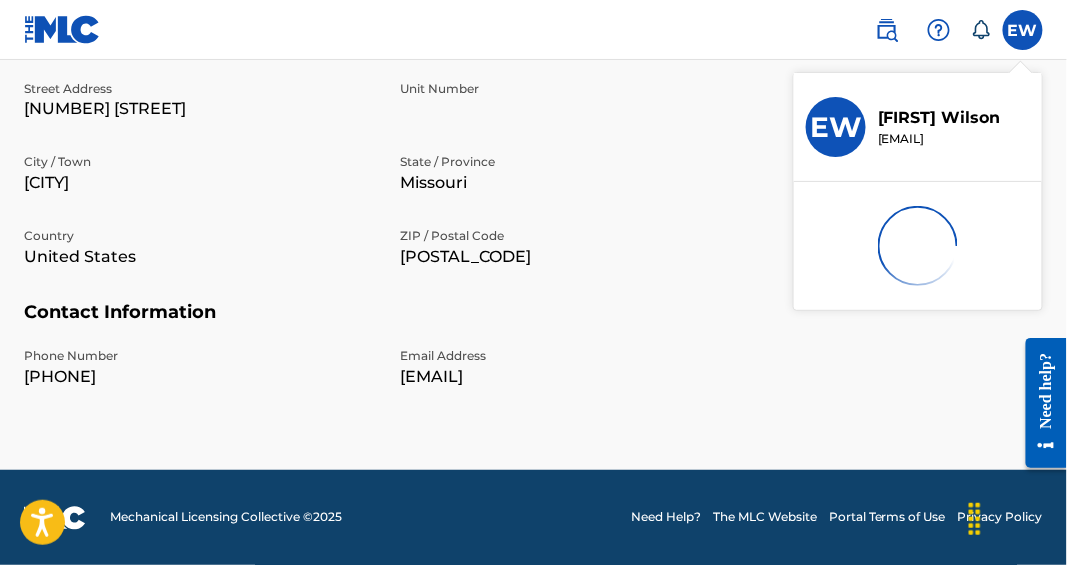 scroll, scrollTop: 0, scrollLeft: 0, axis: both 